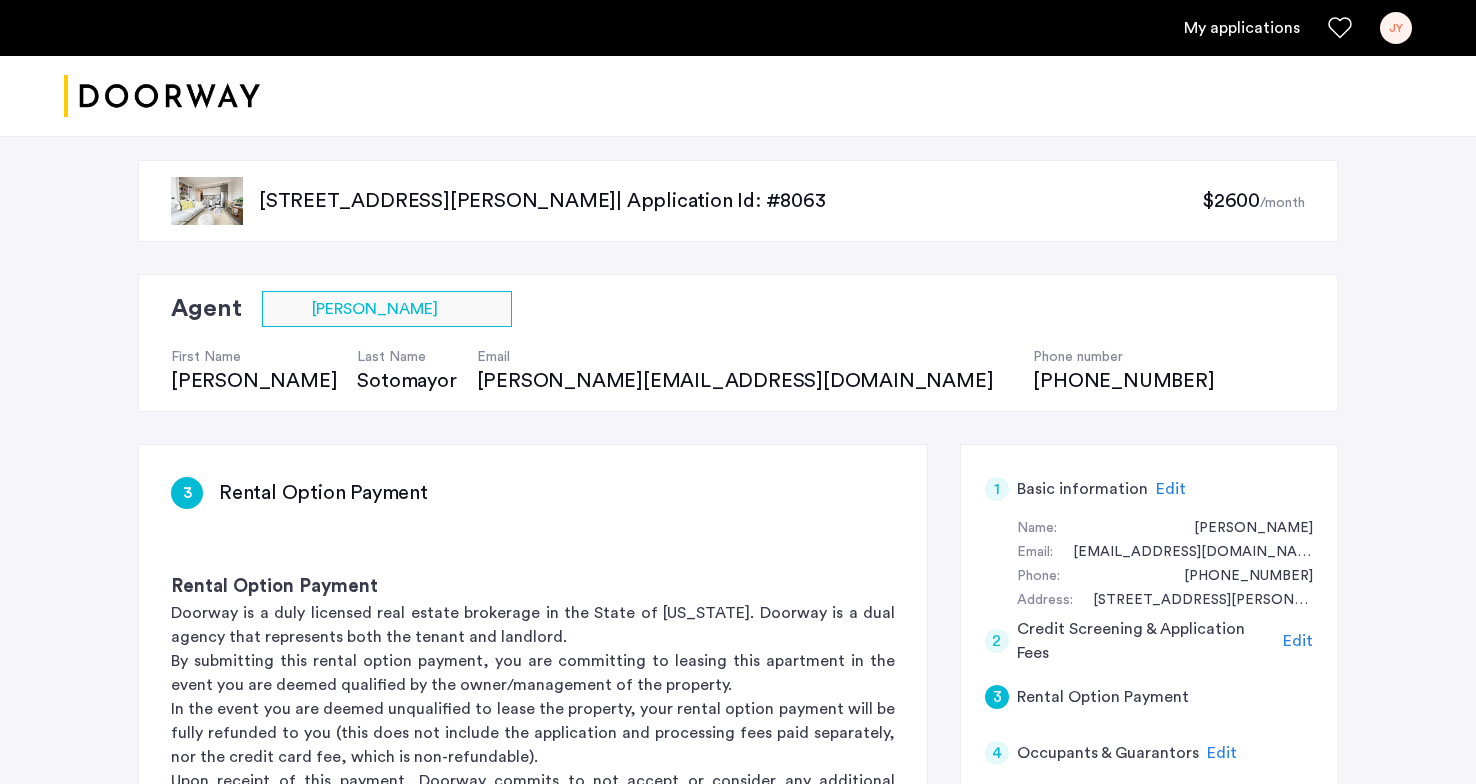 scroll, scrollTop: 976, scrollLeft: 0, axis: vertical 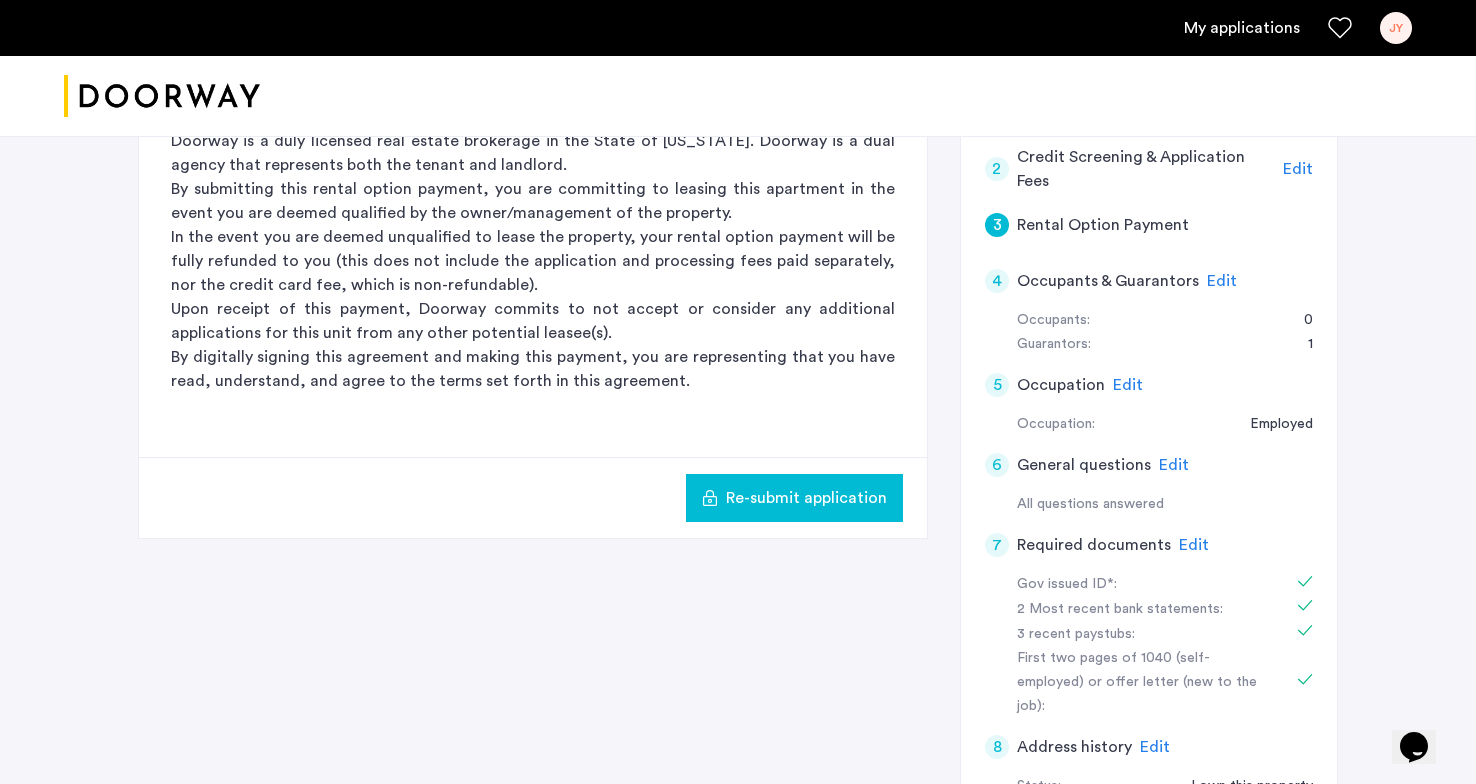 click on "Edit" 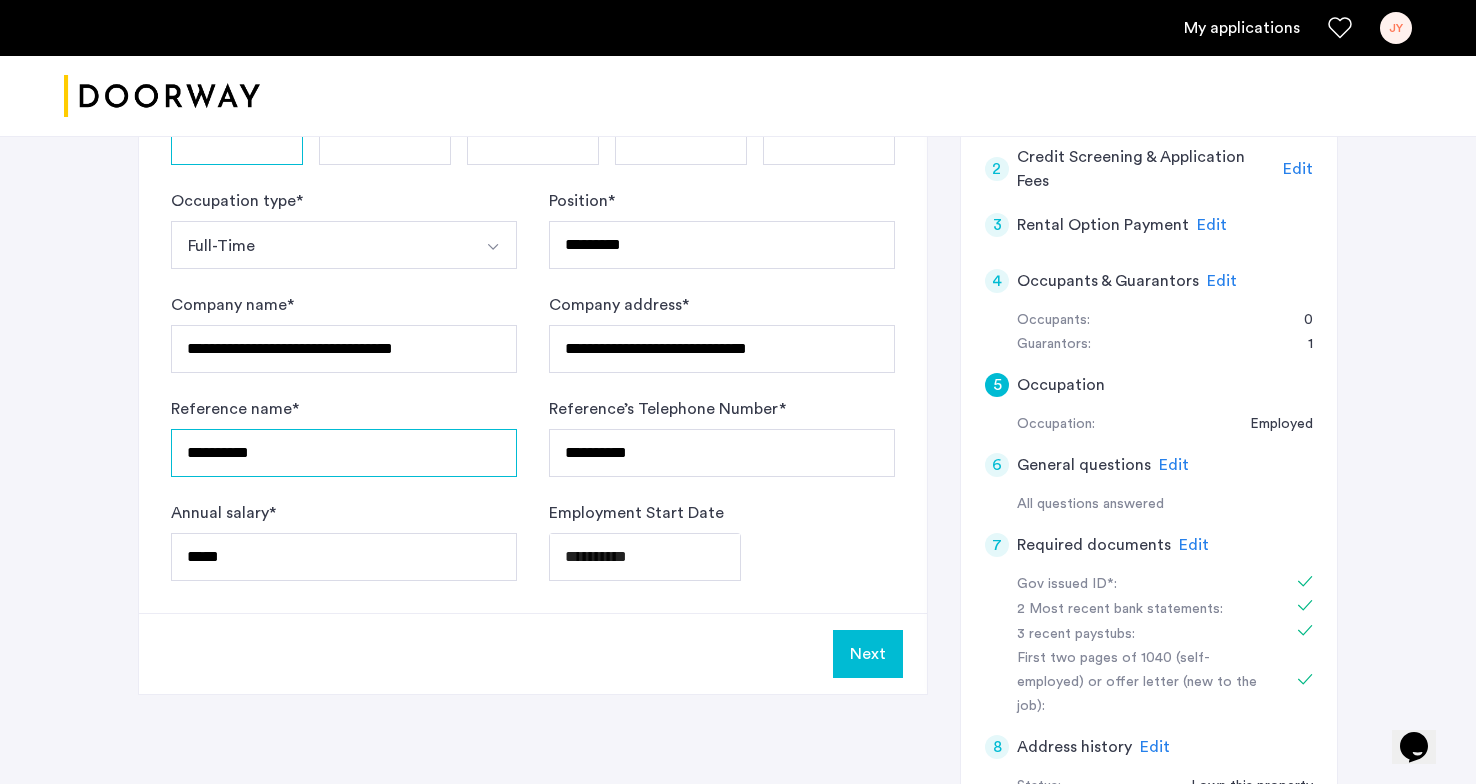 click on "**********" at bounding box center [344, 453] 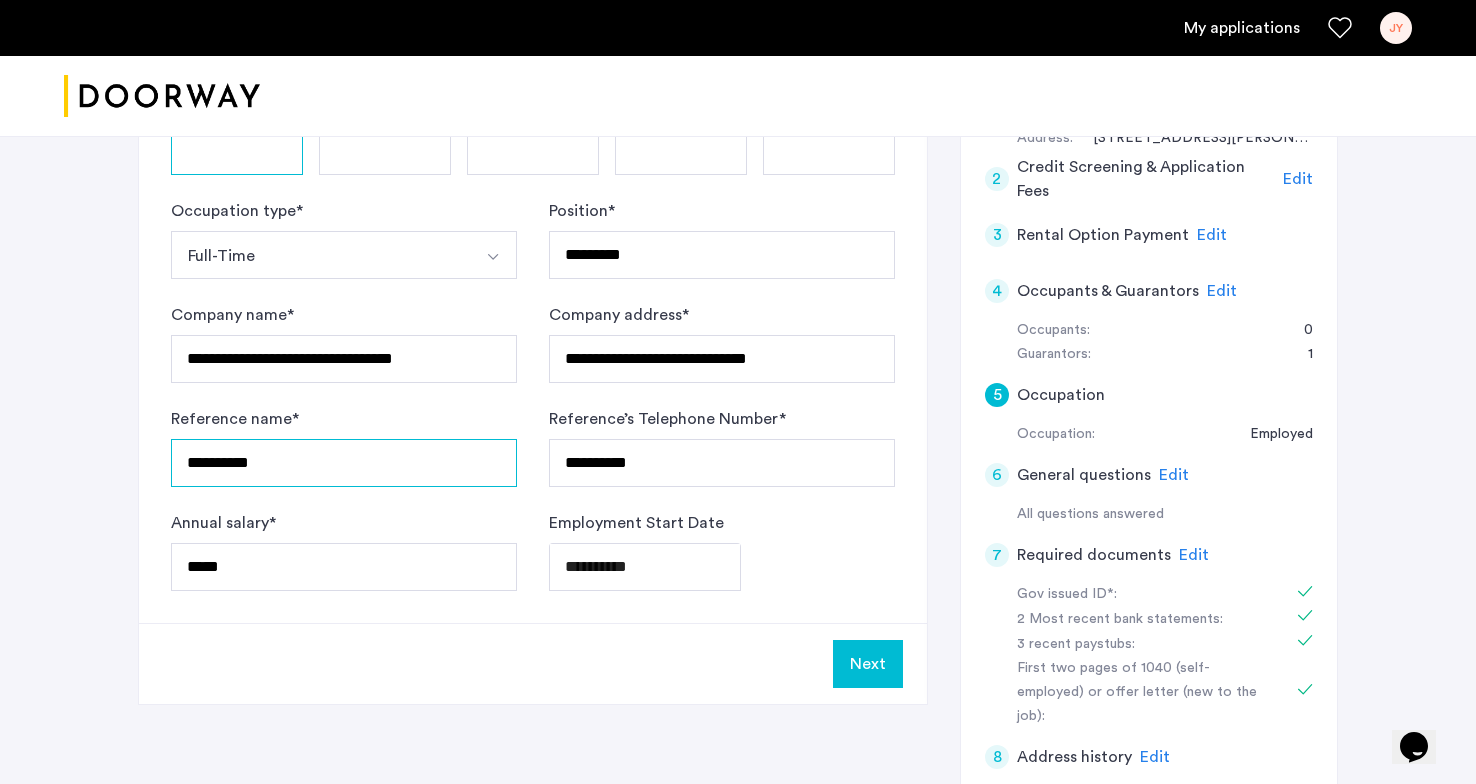 scroll, scrollTop: 485, scrollLeft: 0, axis: vertical 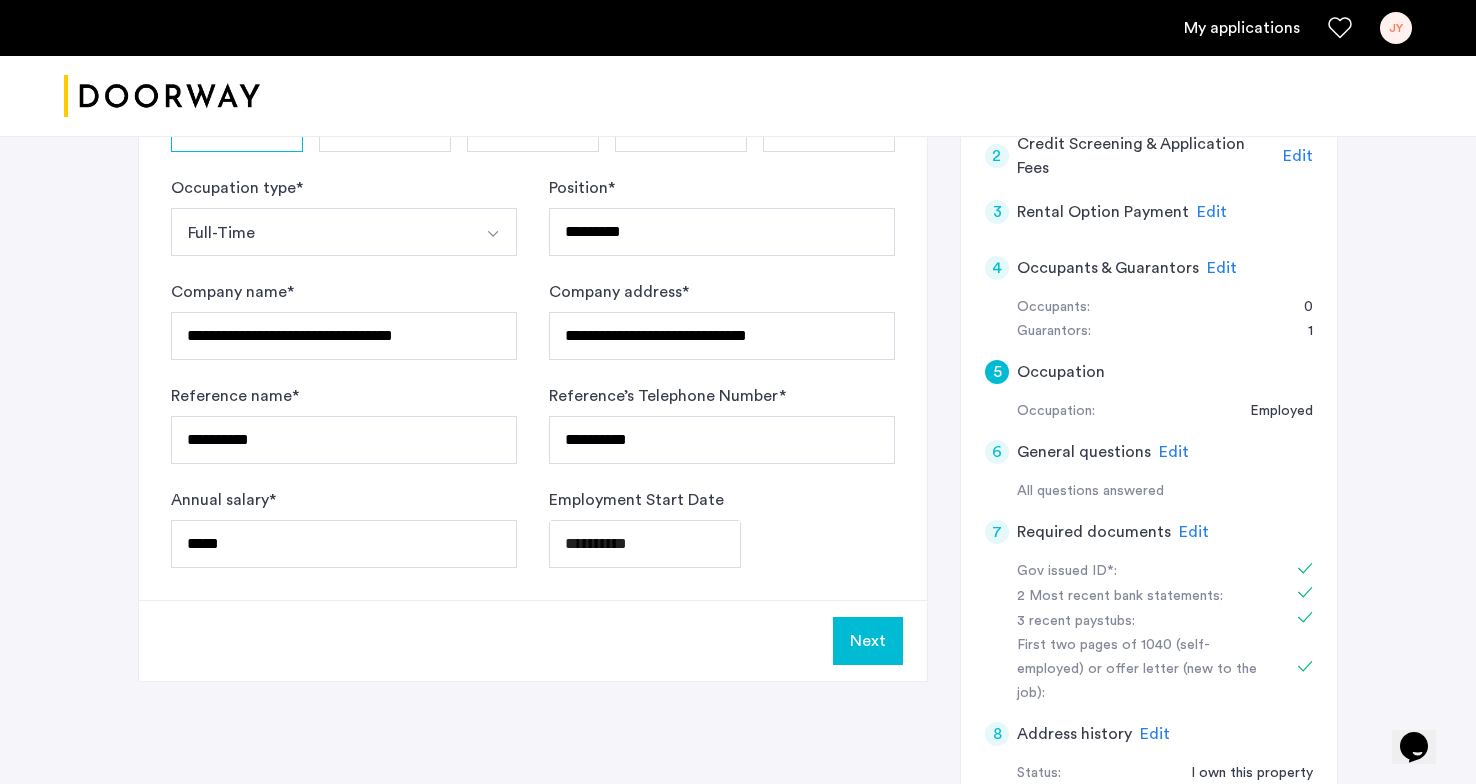 click on "Edit" 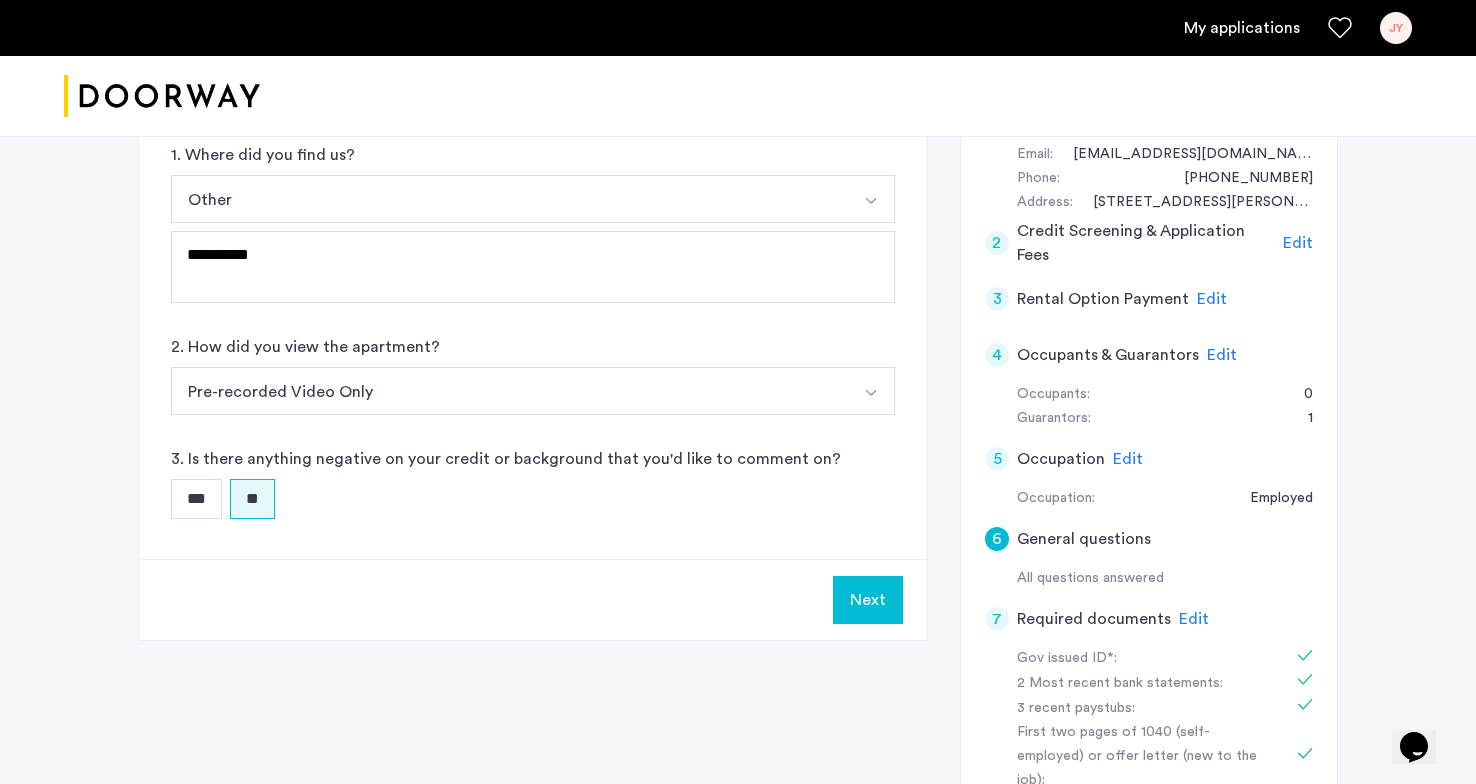 scroll, scrollTop: 375, scrollLeft: 0, axis: vertical 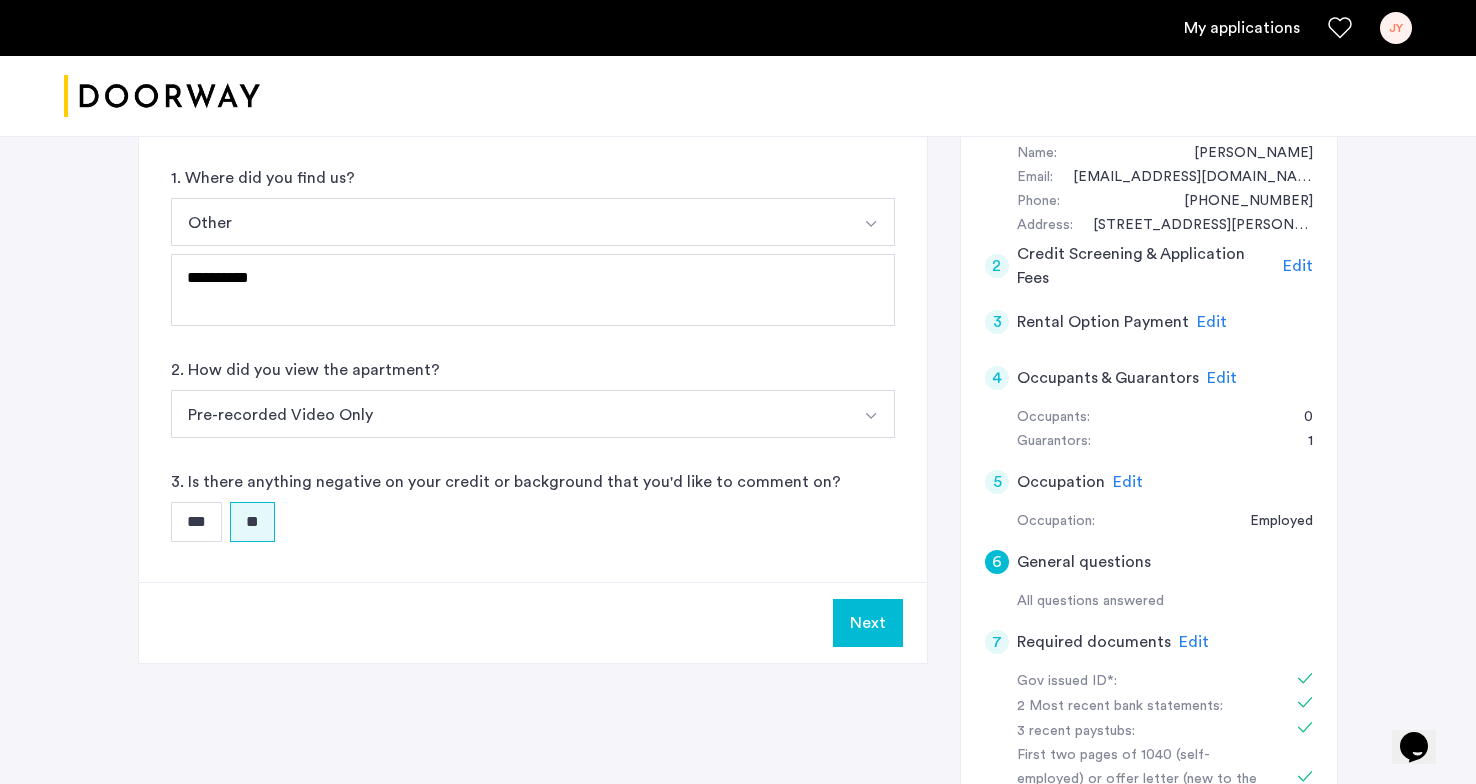 click on "Edit" 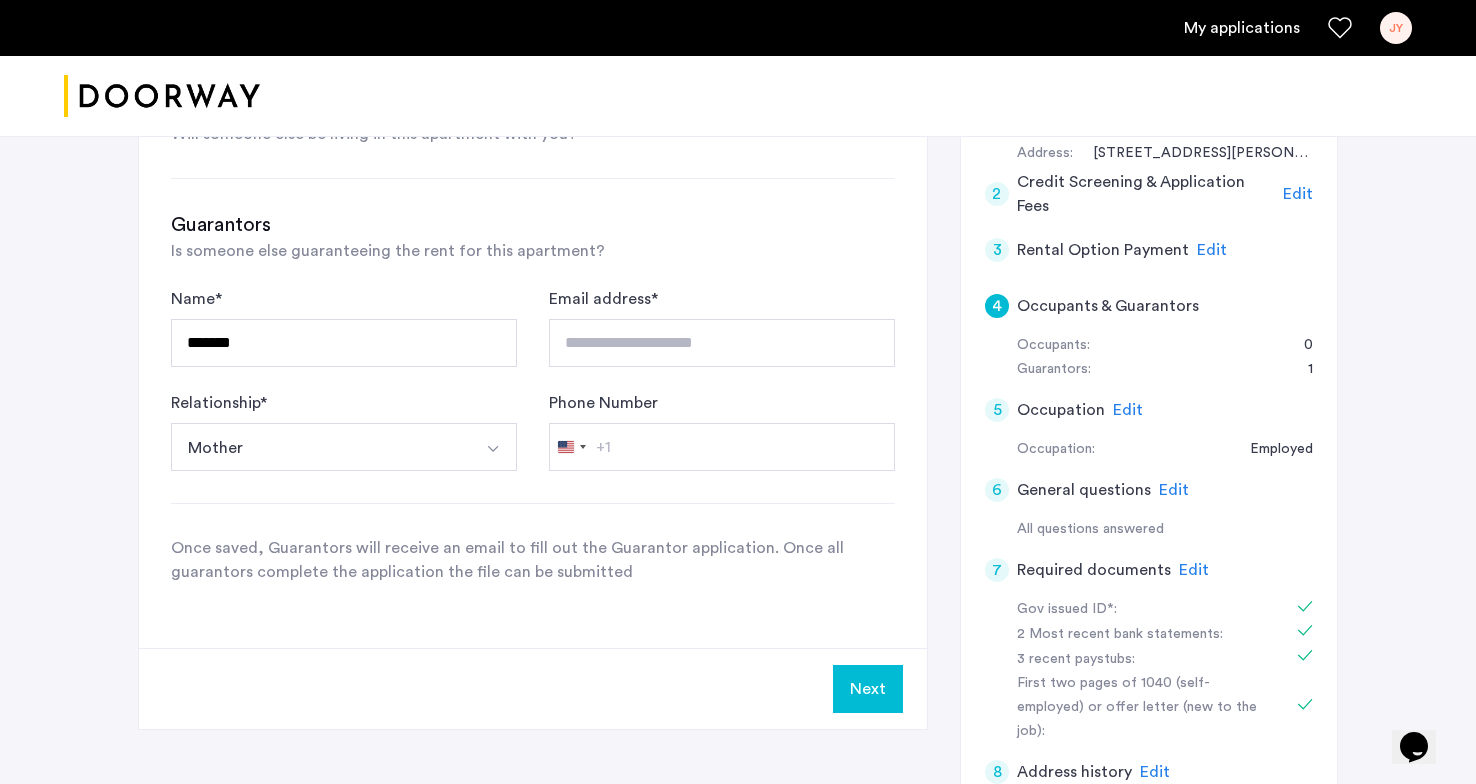 scroll, scrollTop: 493, scrollLeft: 0, axis: vertical 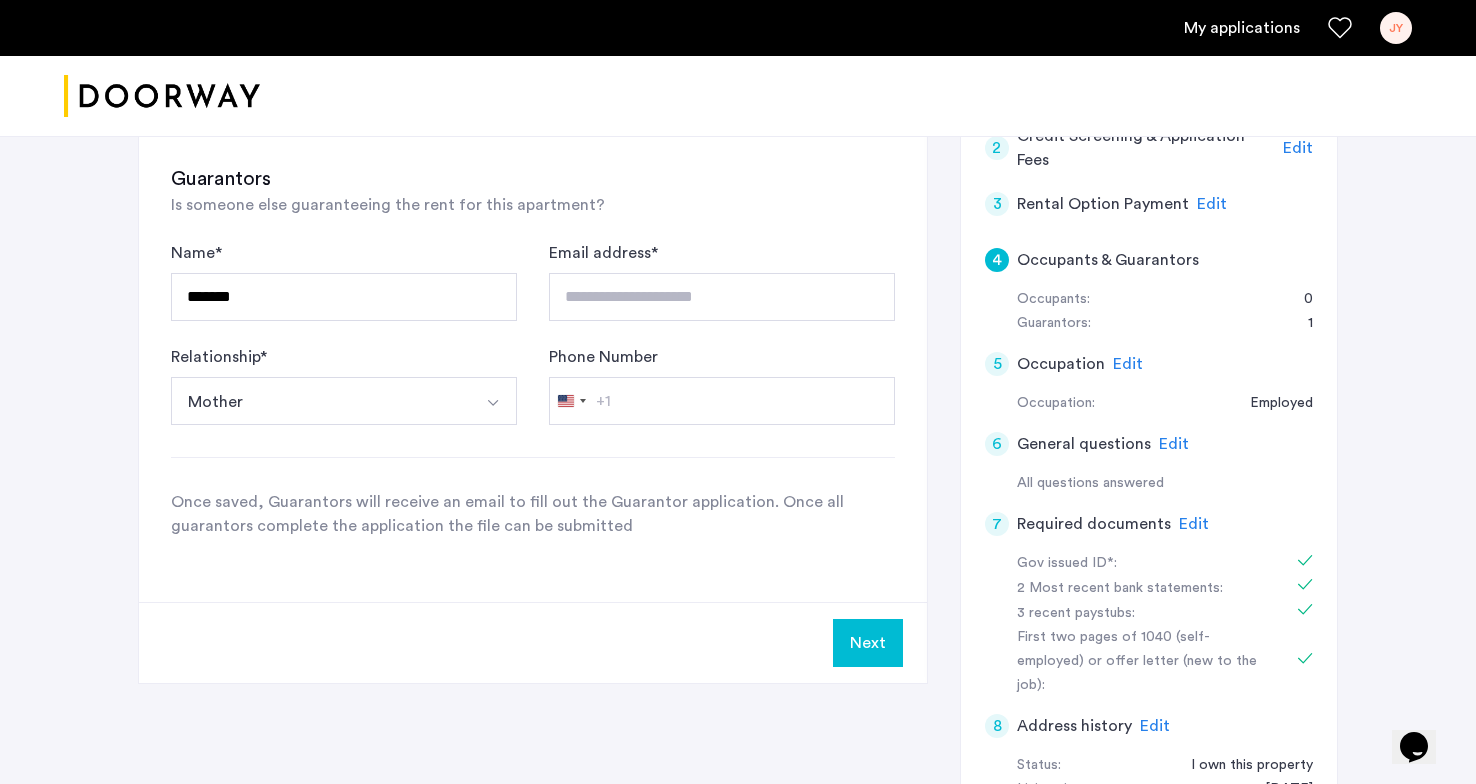 click on "Next" 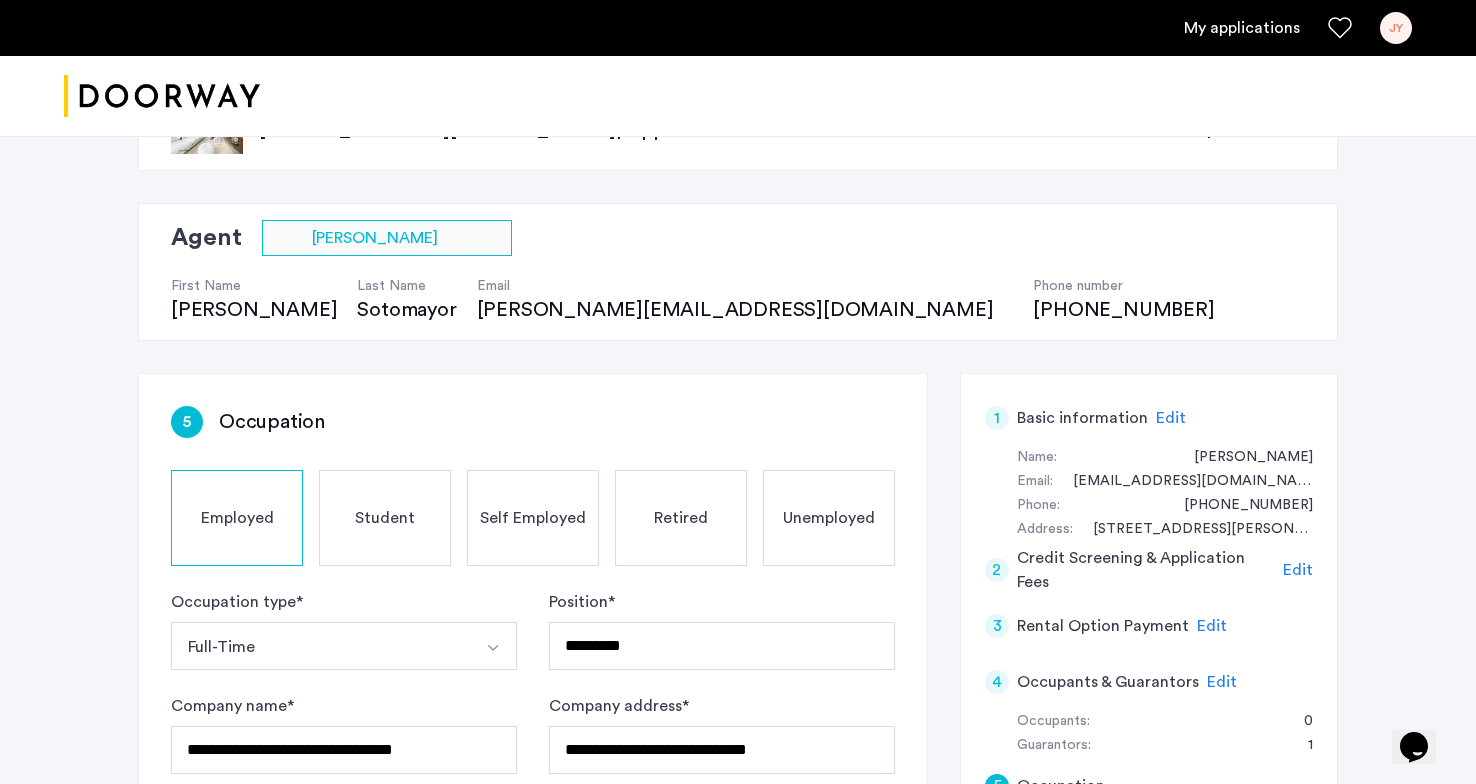scroll, scrollTop: 75, scrollLeft: 0, axis: vertical 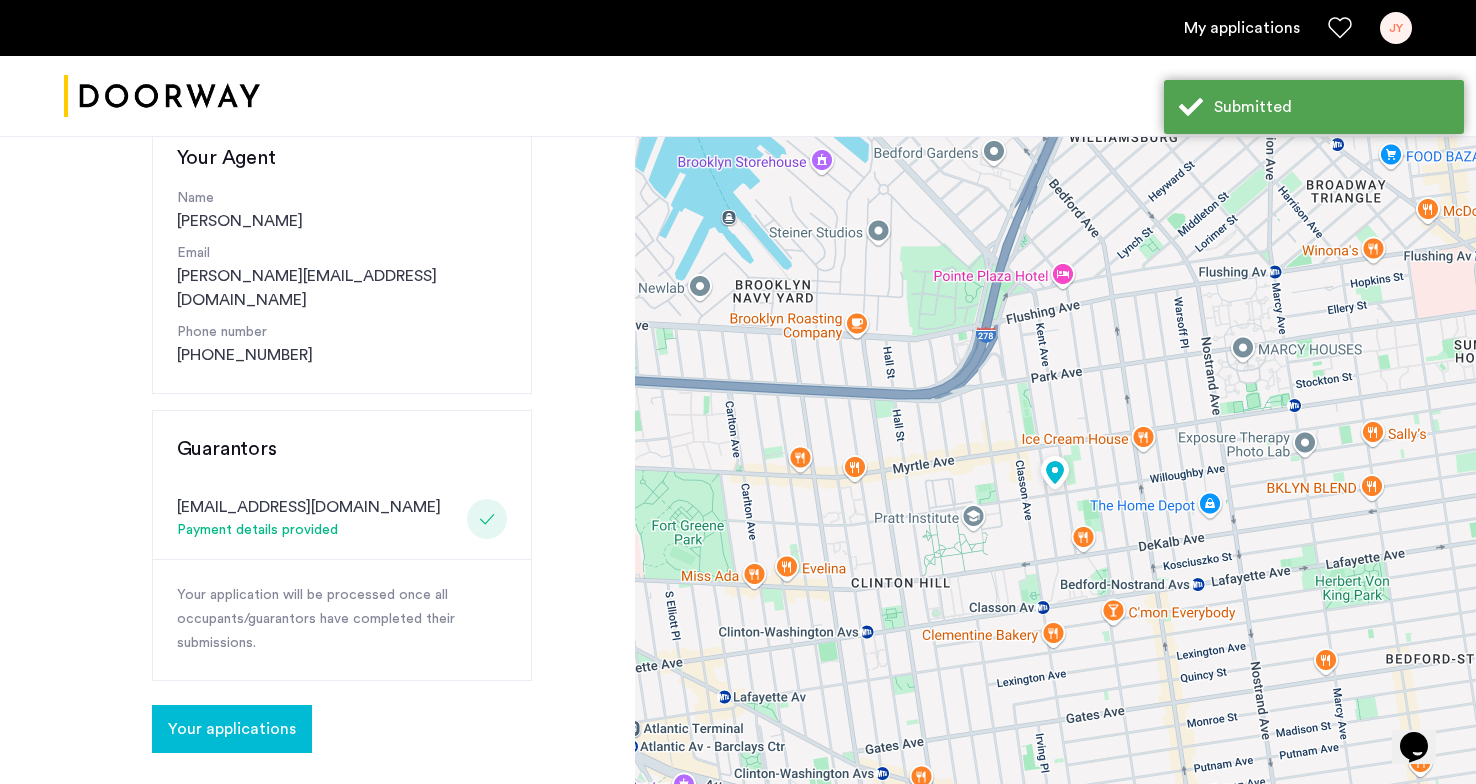 click on "Your applications" 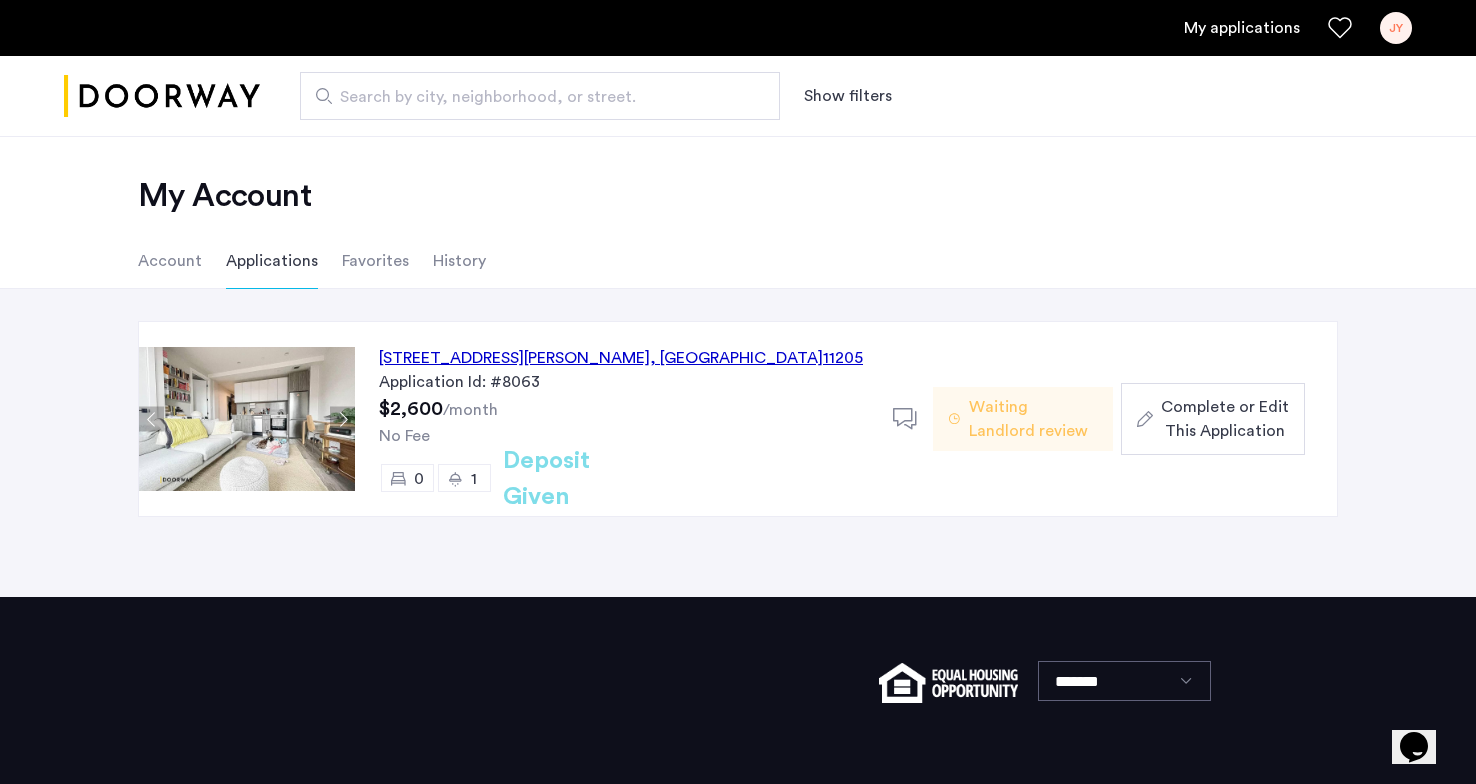 click on "Complete or Edit This Application" 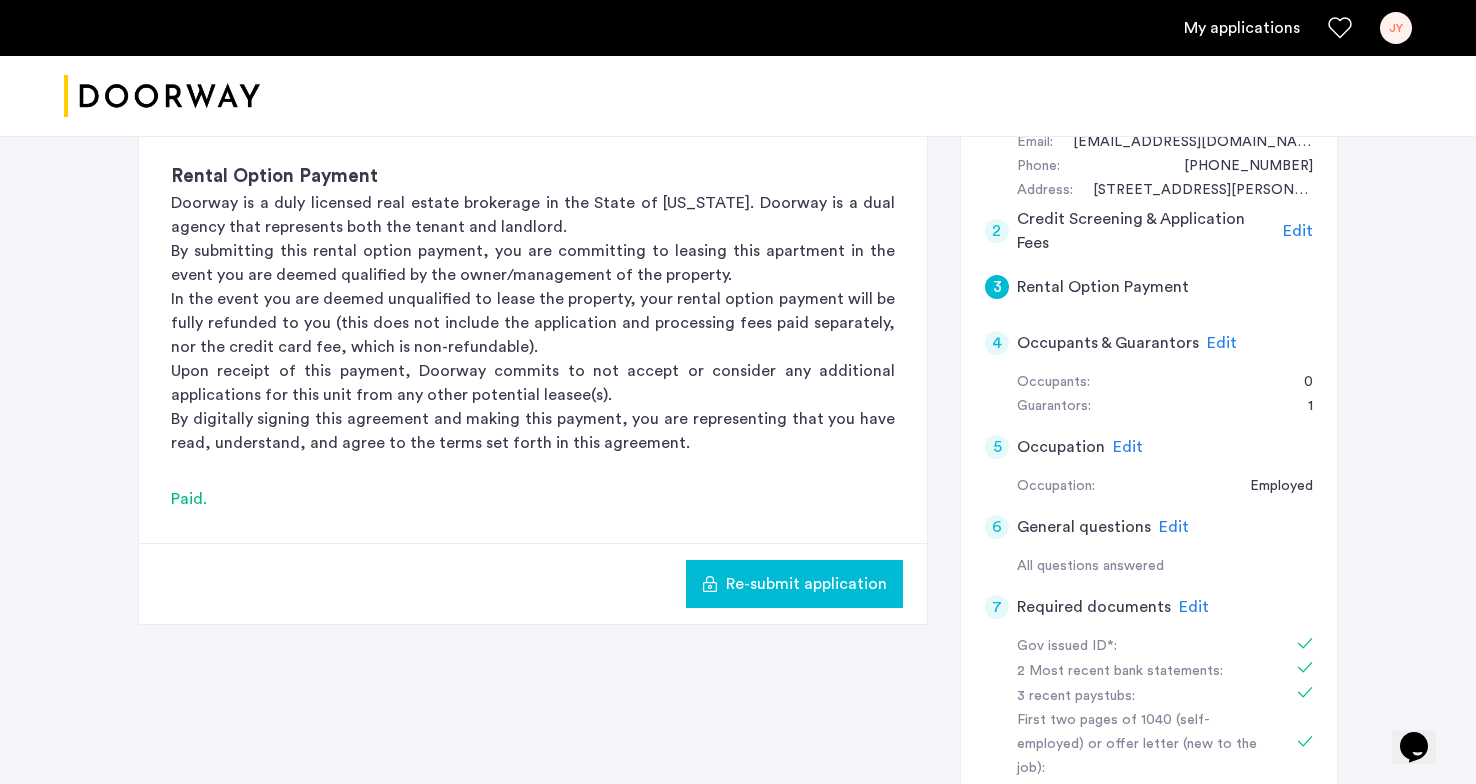 scroll, scrollTop: 410, scrollLeft: 0, axis: vertical 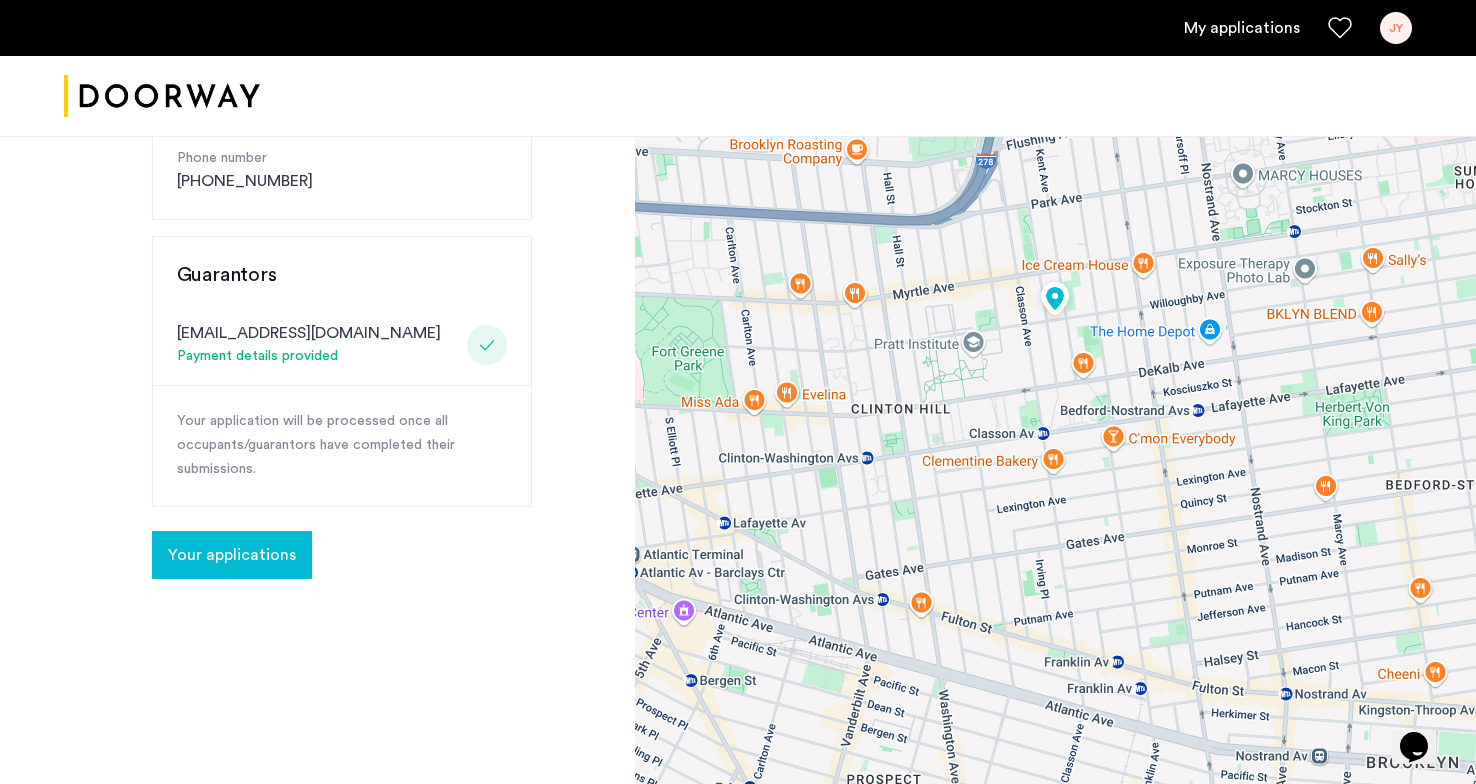 click on "Your applications" 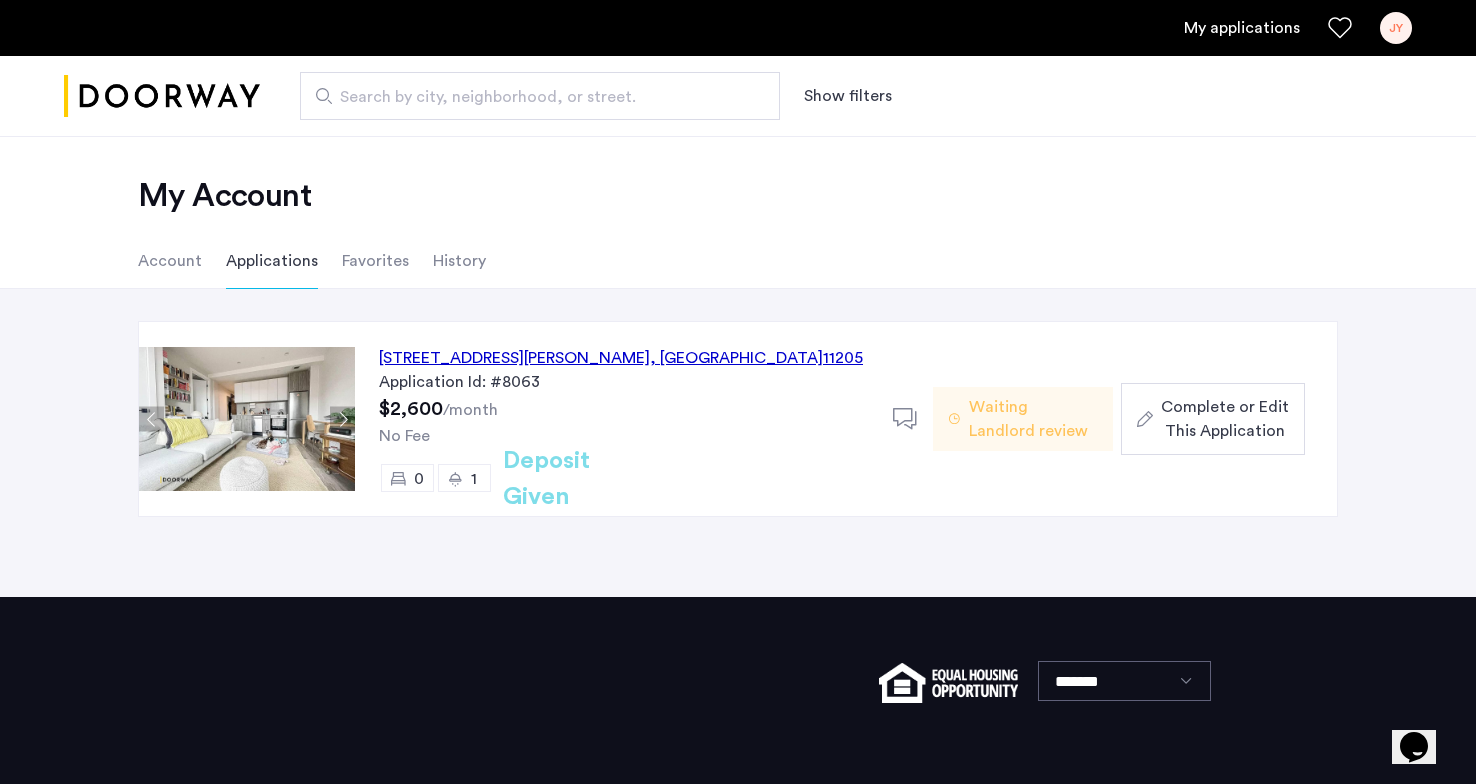 click on "Waiting Landlord review" 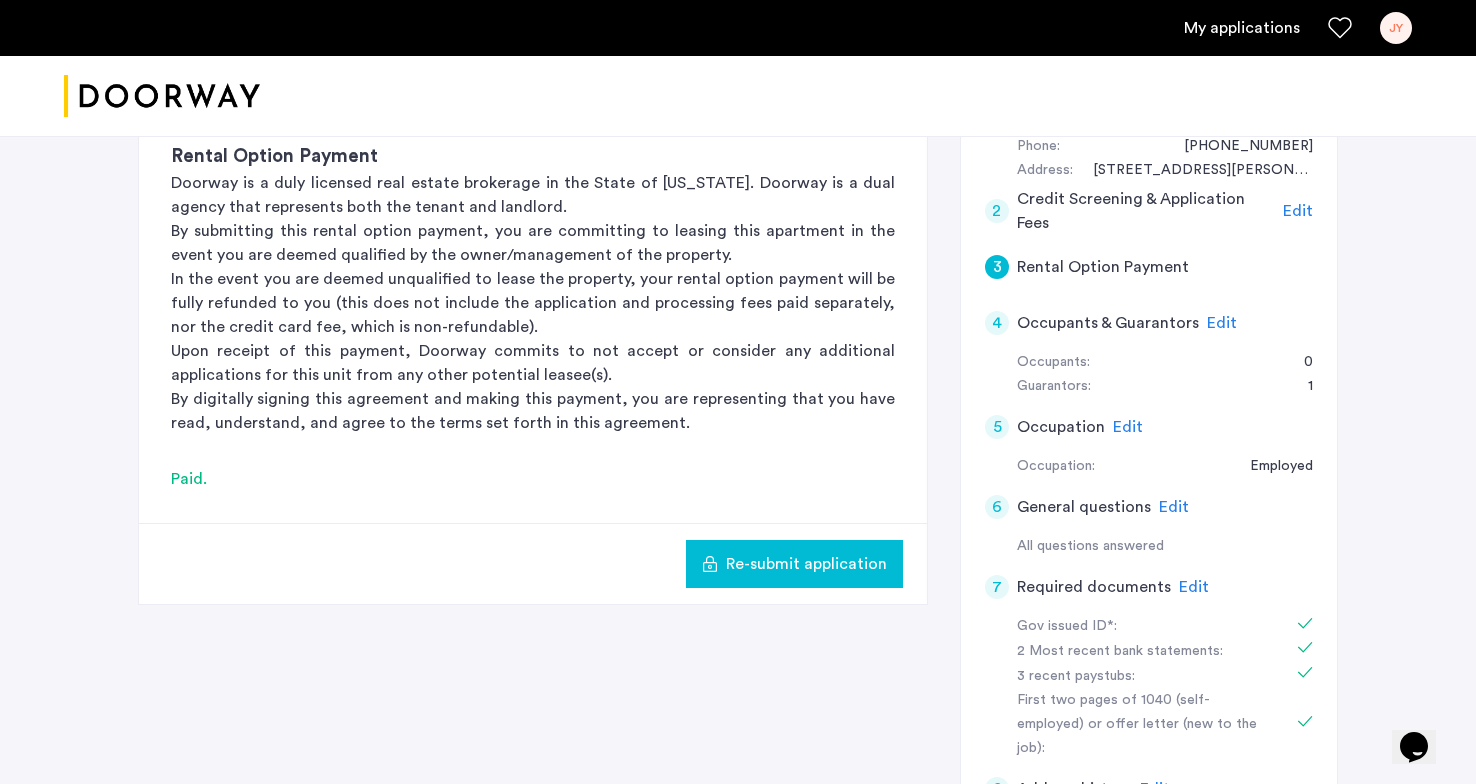 scroll, scrollTop: 477, scrollLeft: 0, axis: vertical 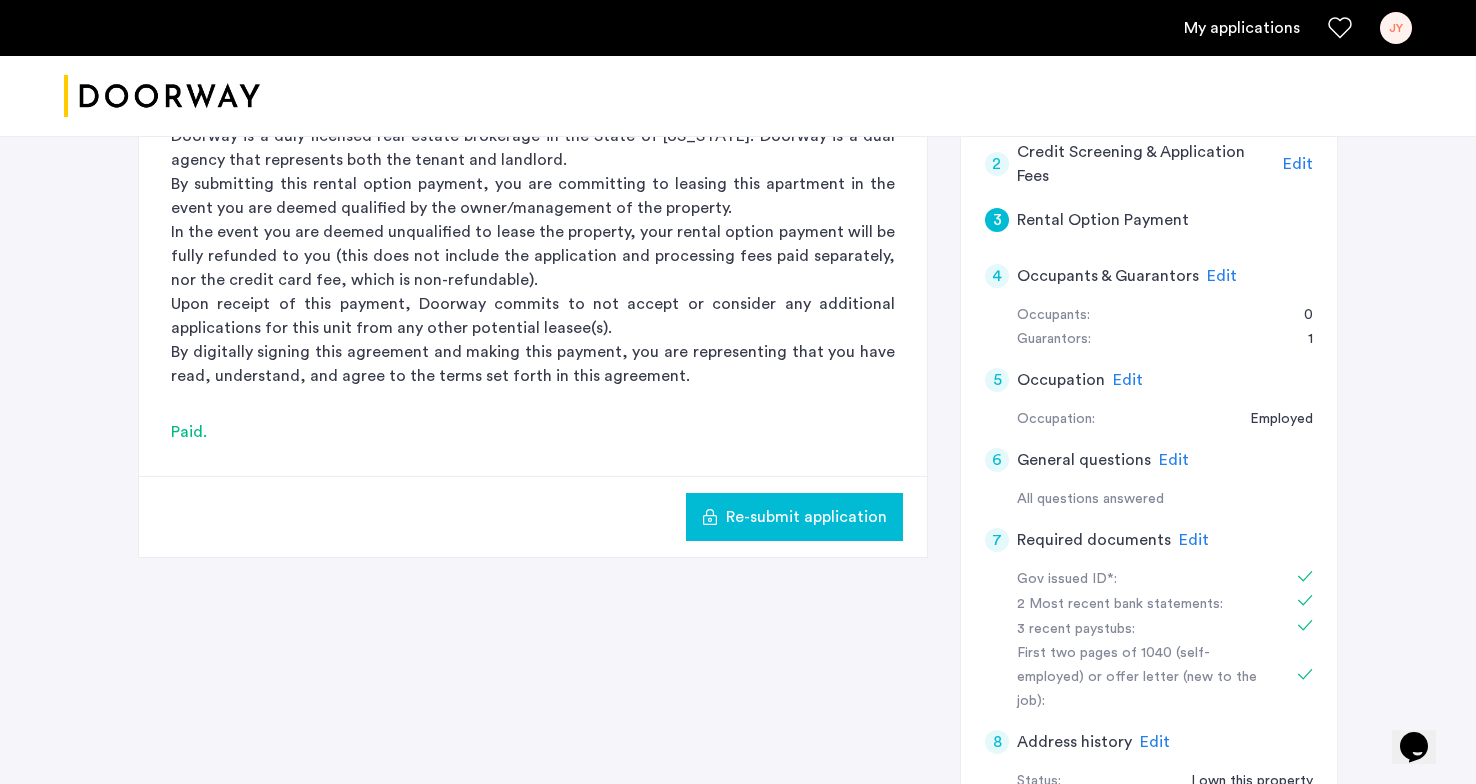 click on "Edit" 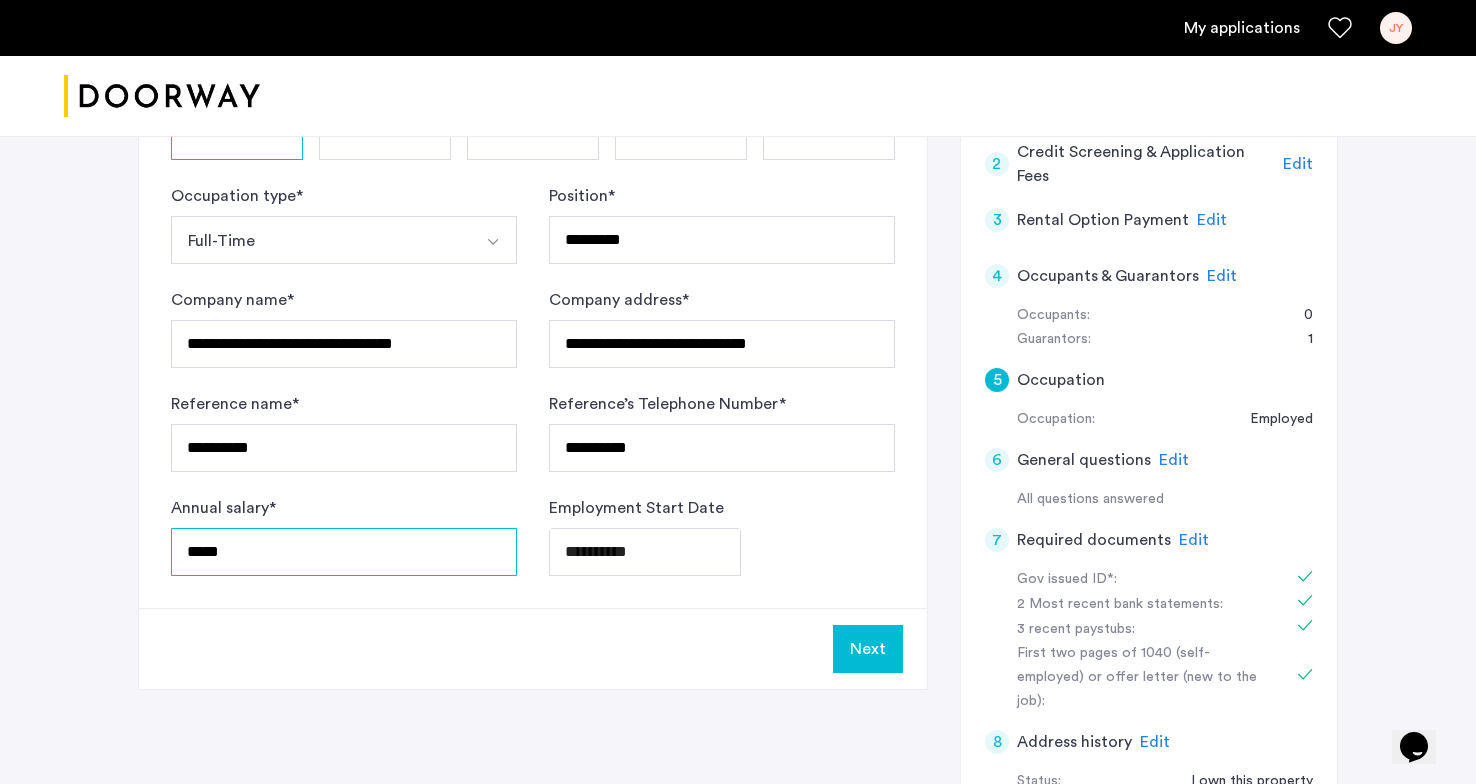 click on "*****" at bounding box center (344, 552) 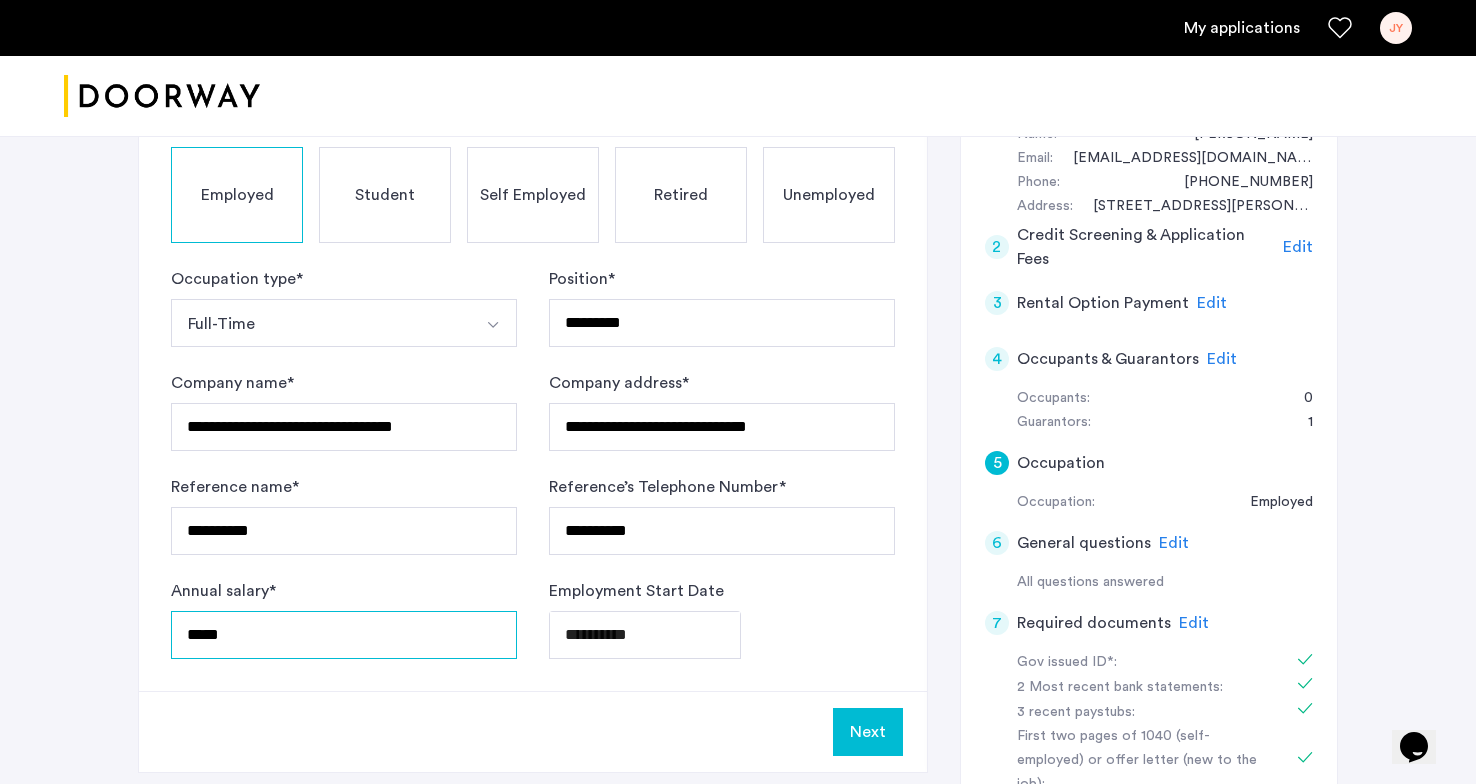 scroll, scrollTop: 393, scrollLeft: 0, axis: vertical 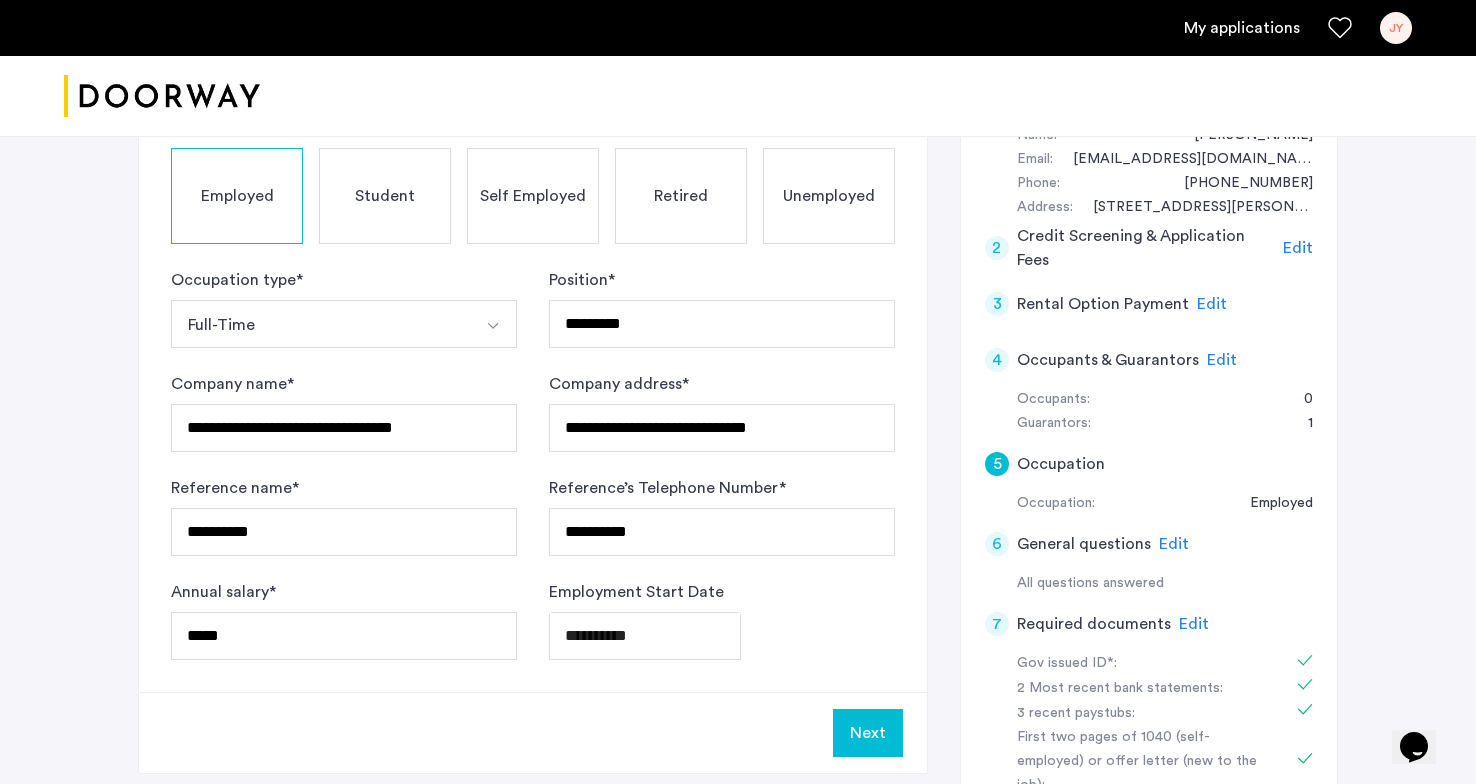 click on "Self Employed" 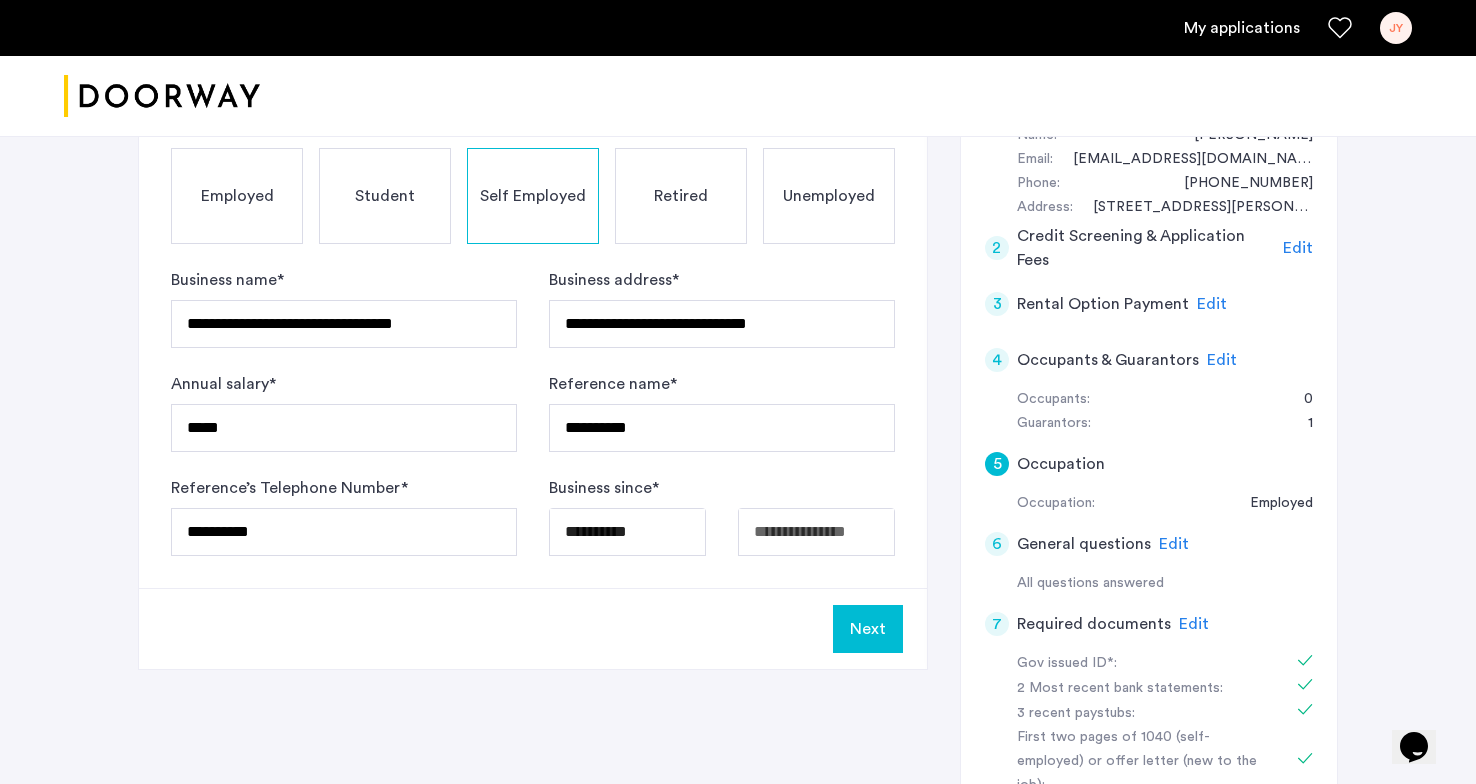 click on "Employed" 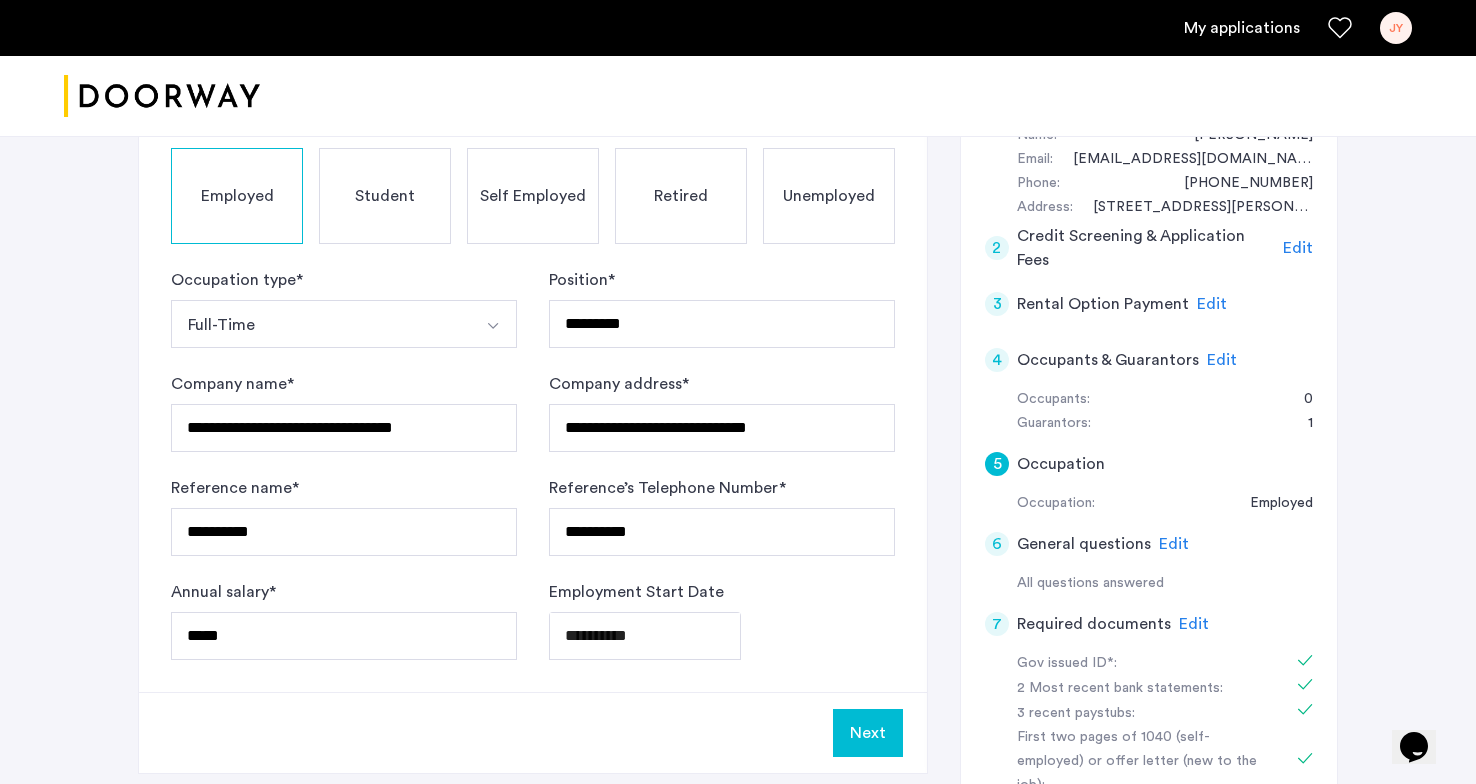 click on "Annual salary  *" 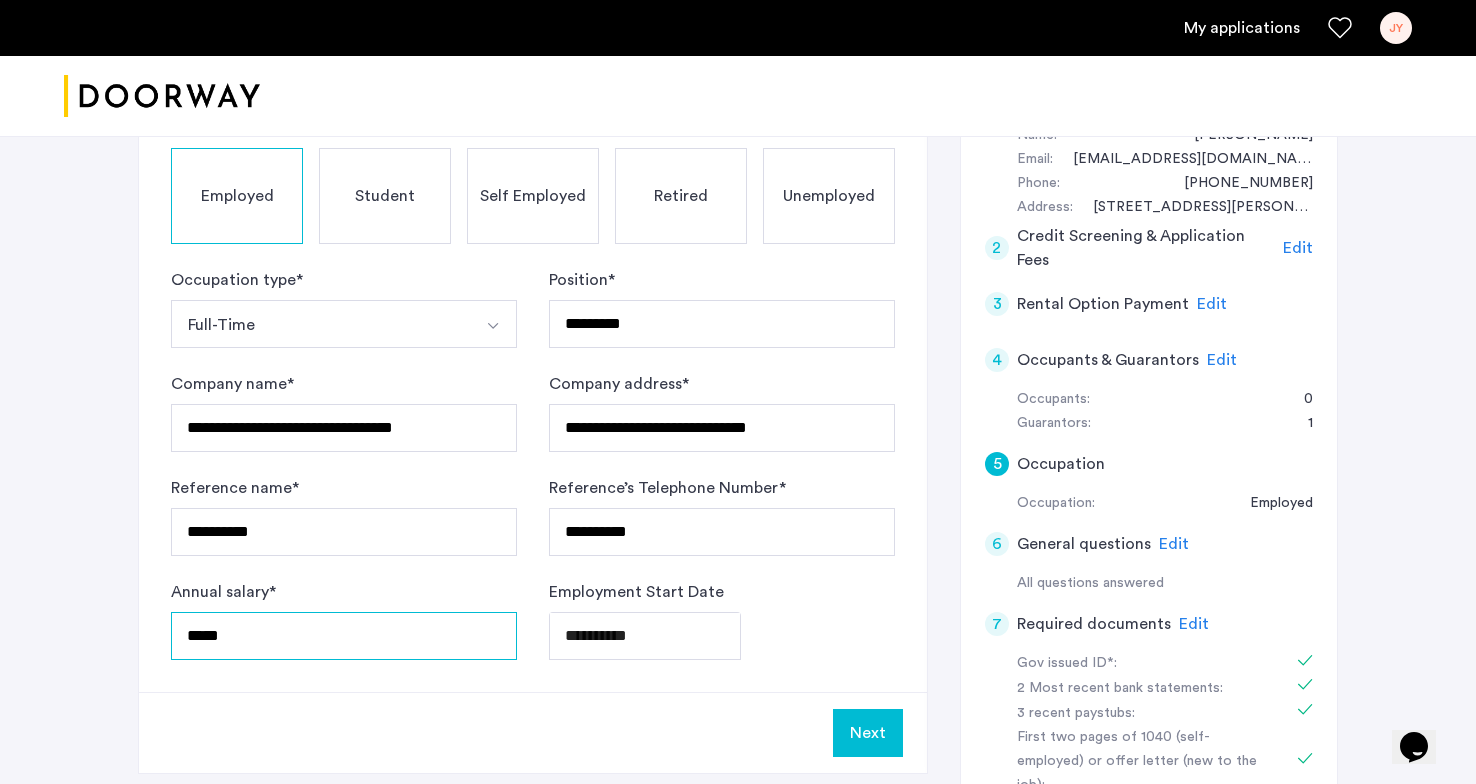 click on "*****" at bounding box center (344, 636) 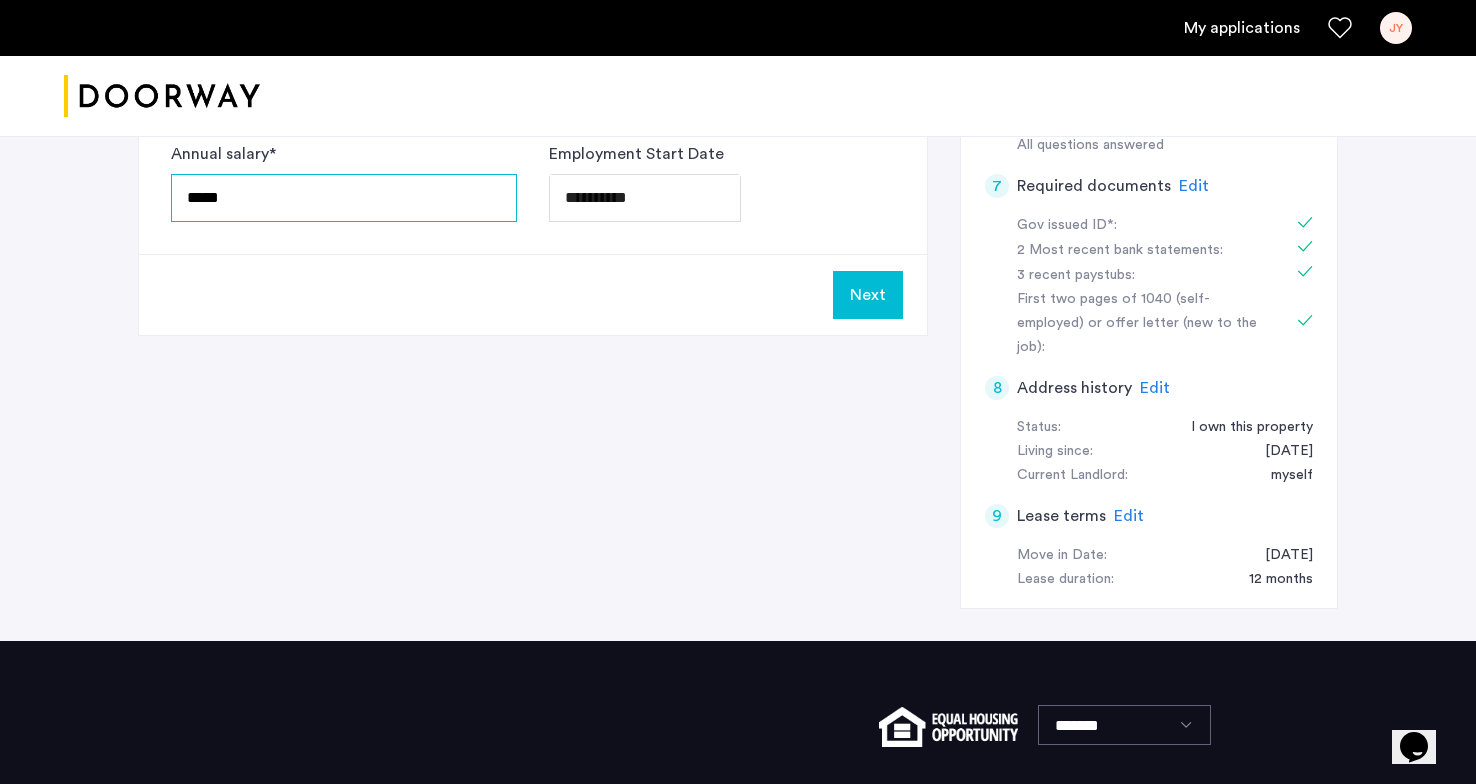 scroll, scrollTop: 820, scrollLeft: 0, axis: vertical 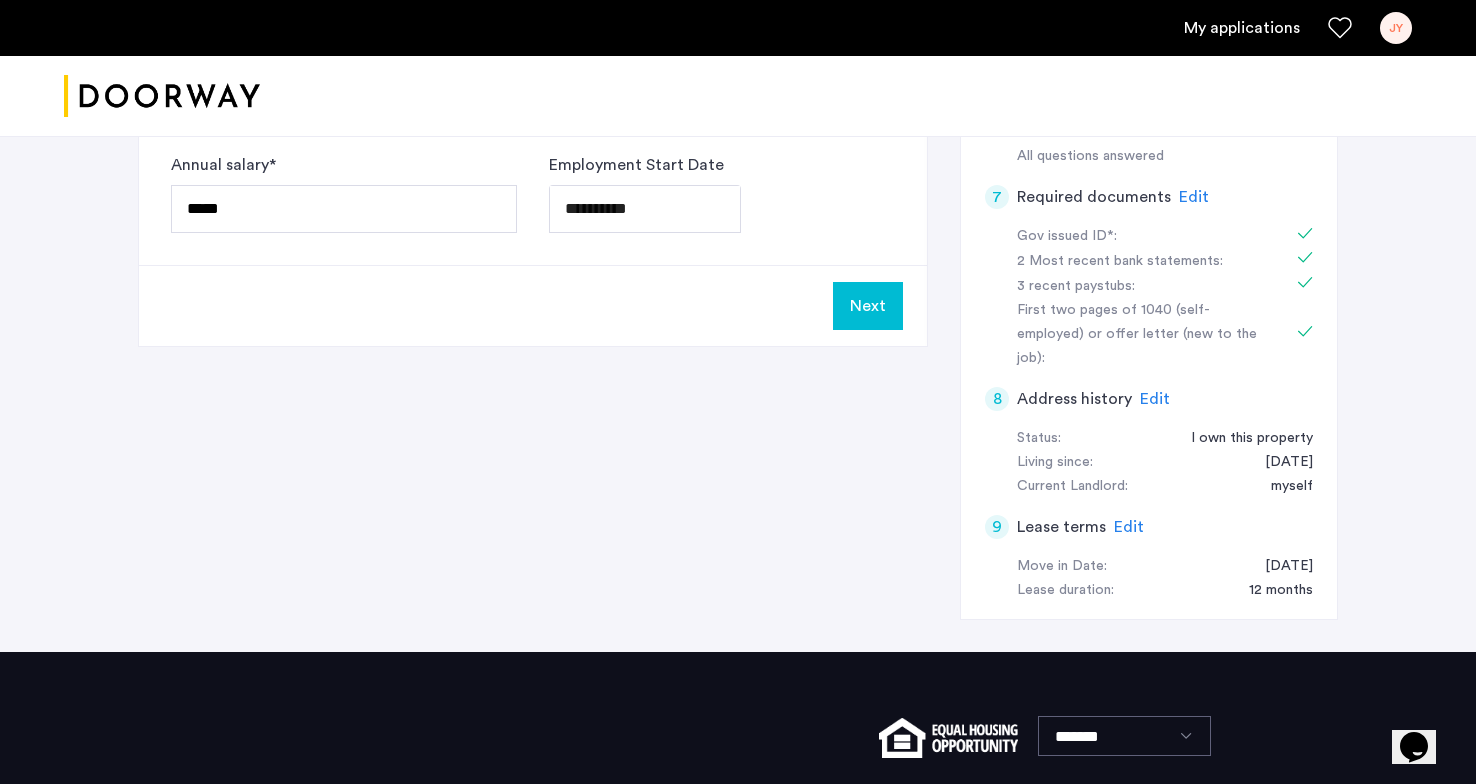 click on "Edit" 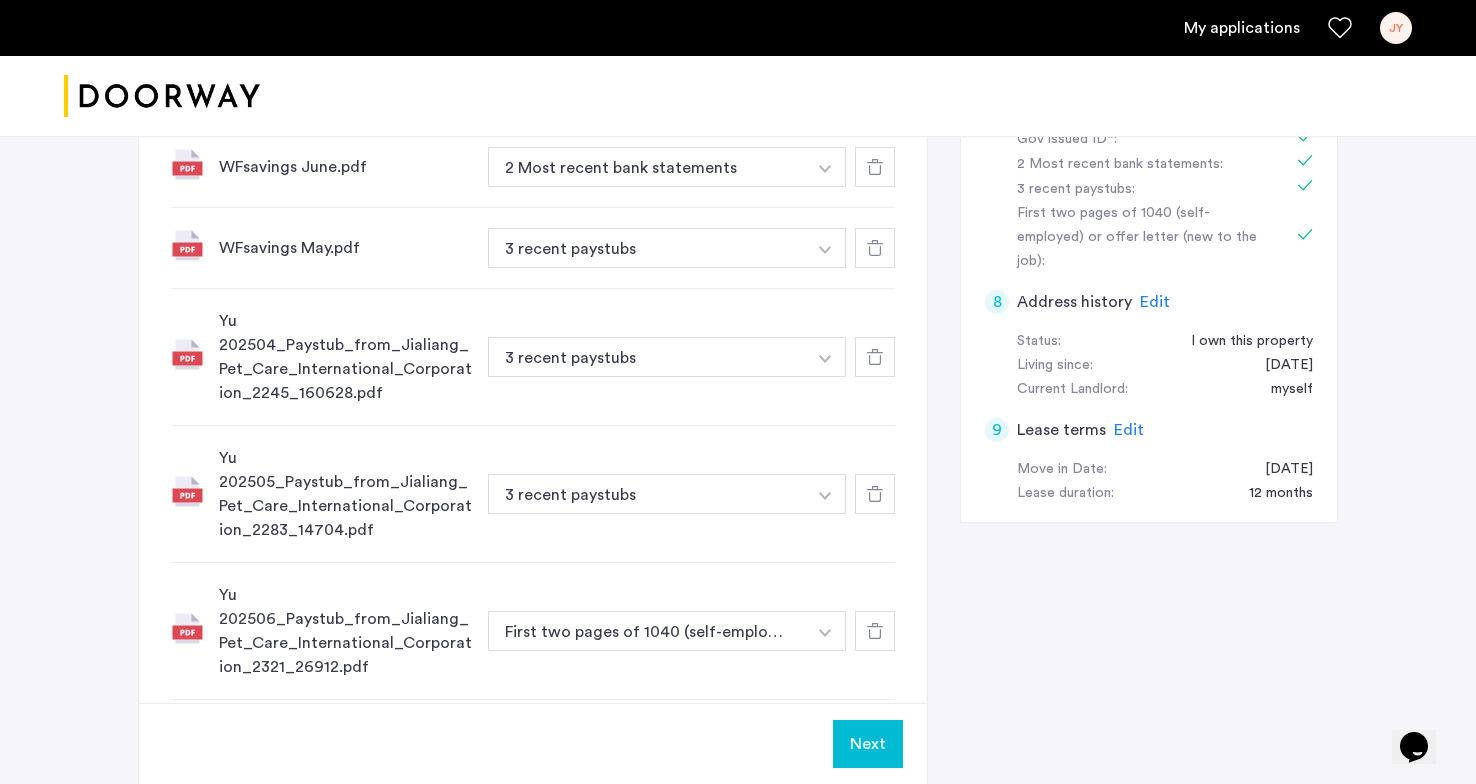 scroll, scrollTop: 917, scrollLeft: 0, axis: vertical 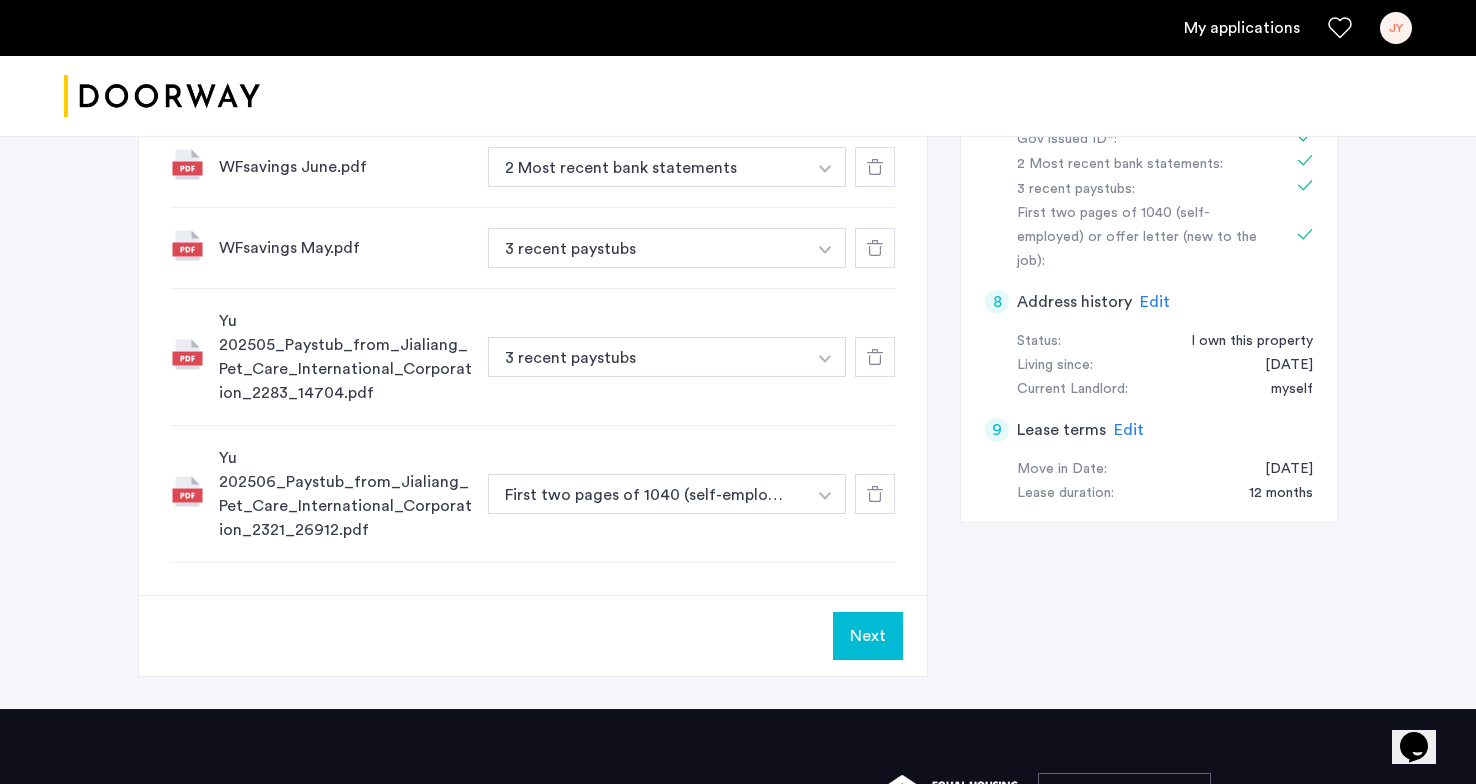 click 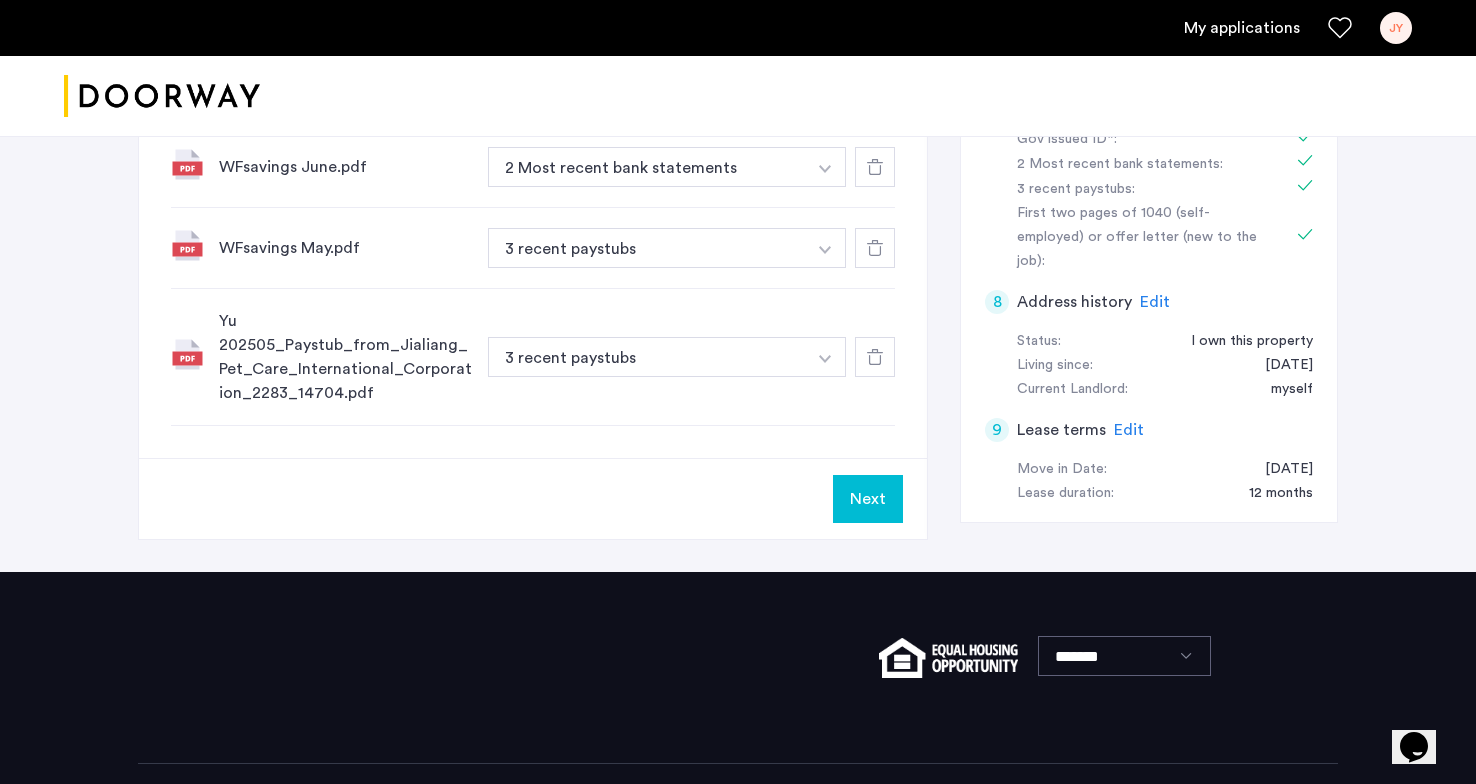 click 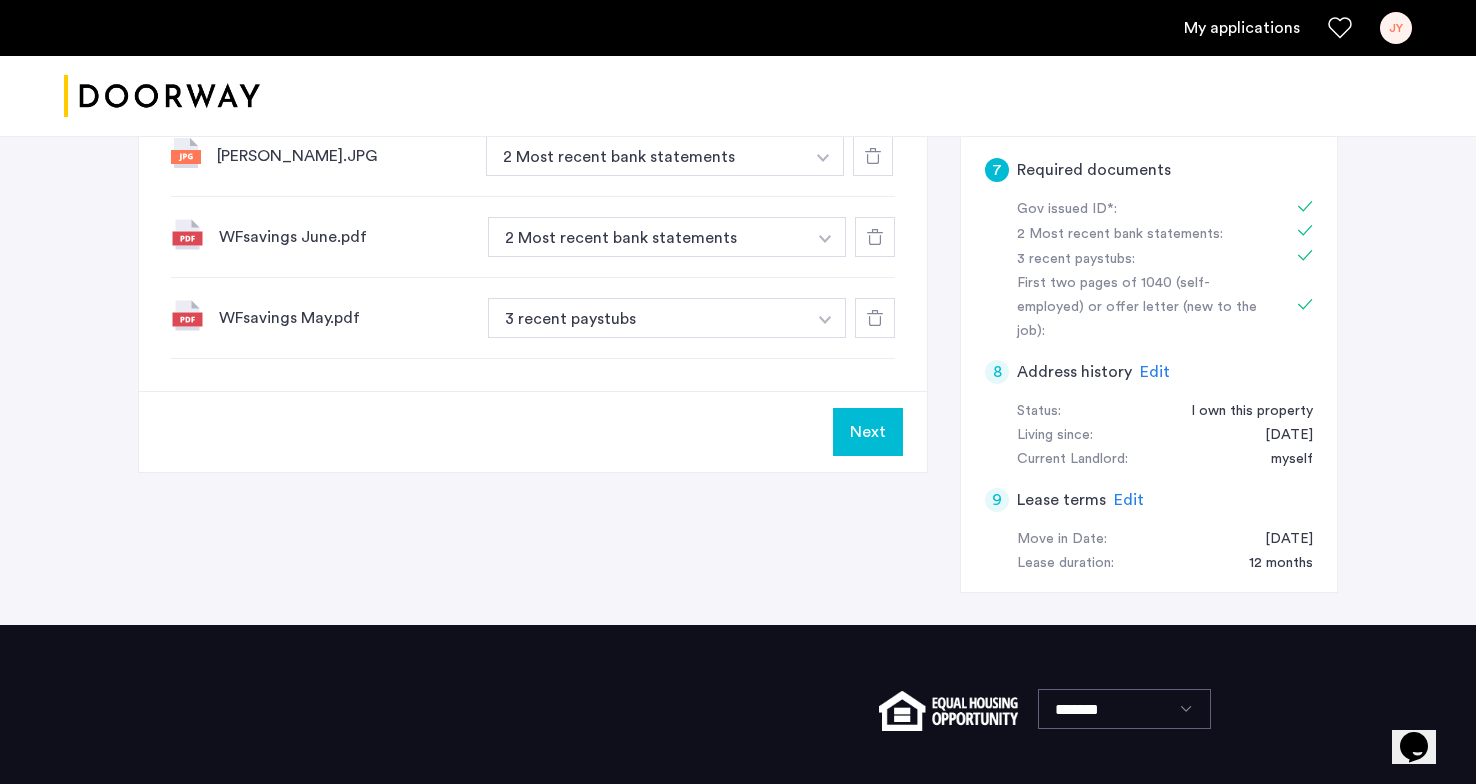 scroll, scrollTop: 682, scrollLeft: 0, axis: vertical 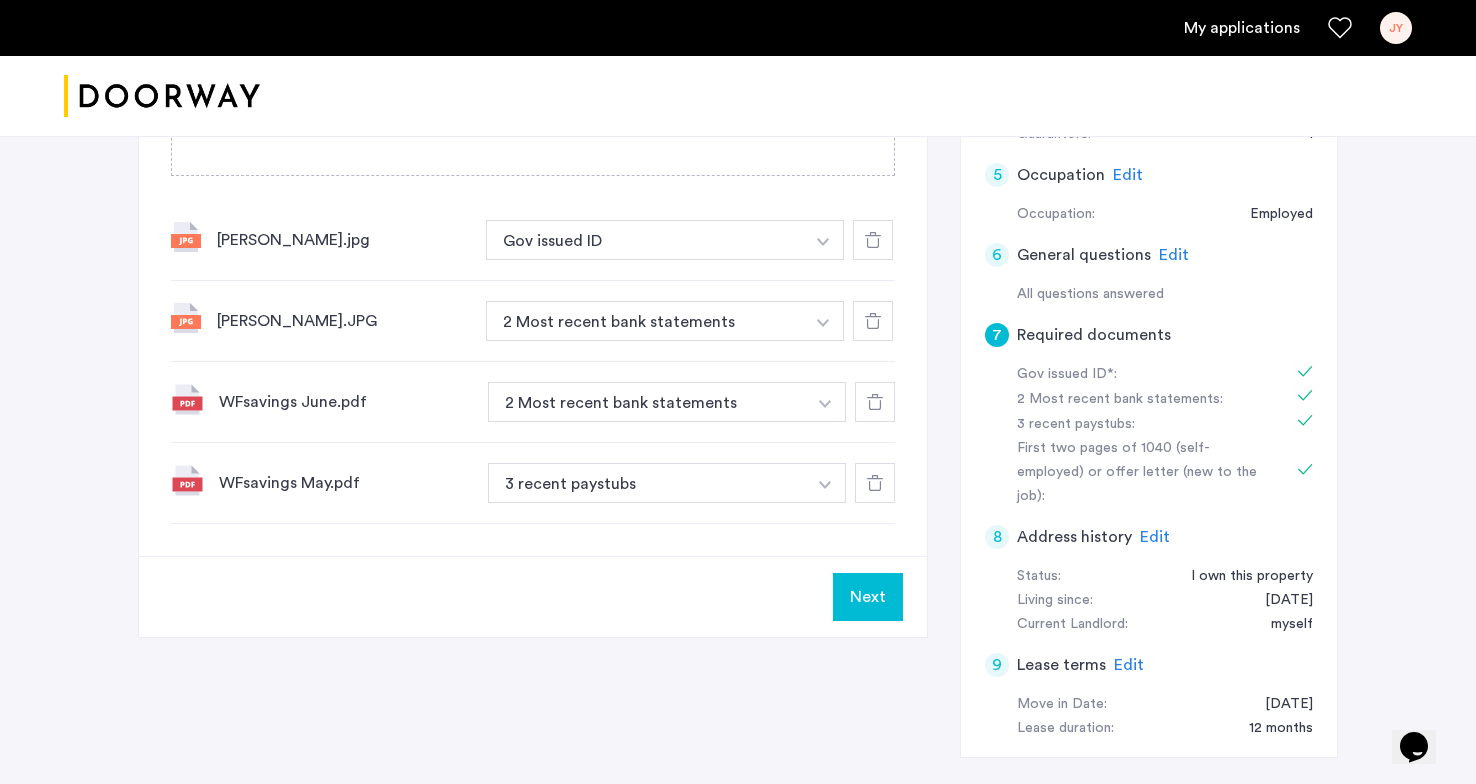 click 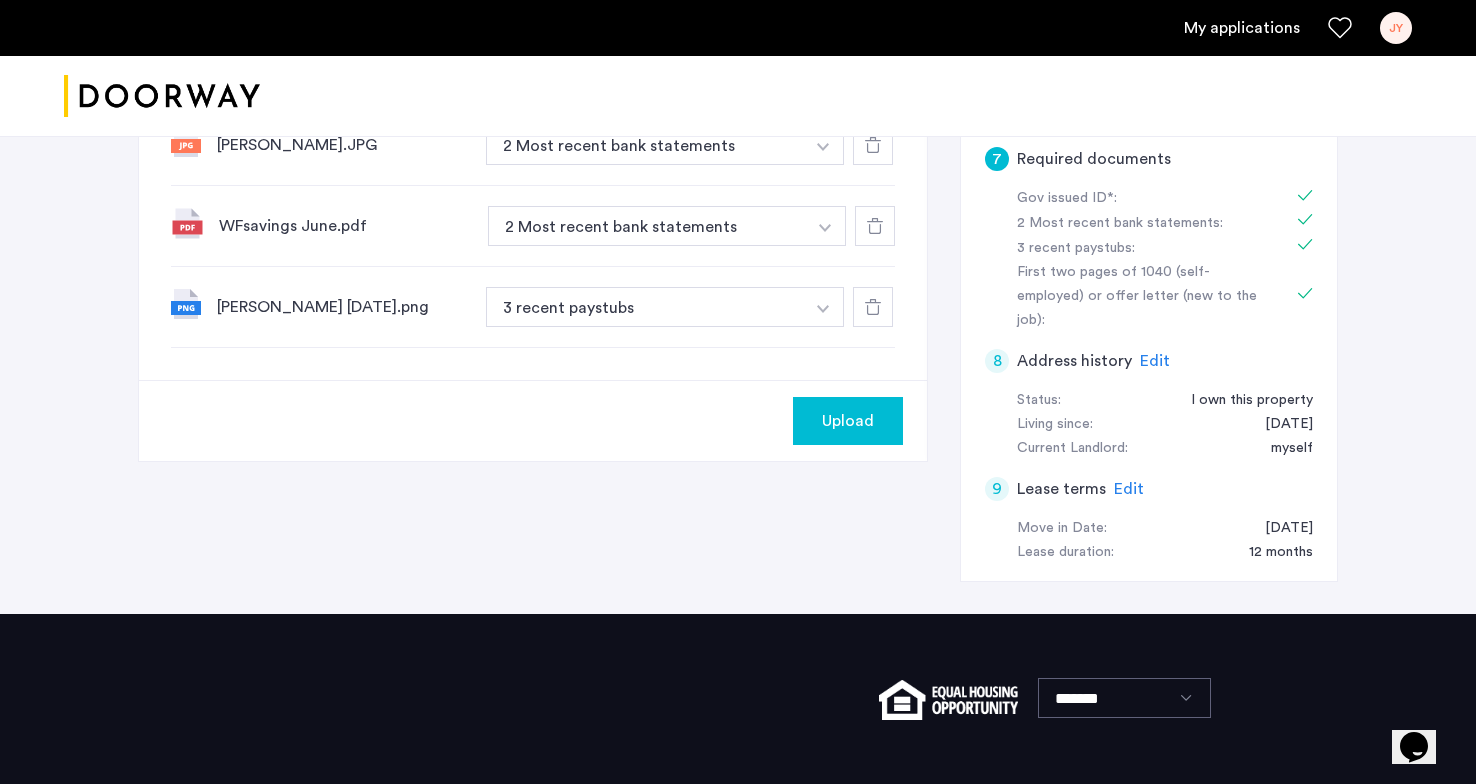scroll, scrollTop: 846, scrollLeft: 0, axis: vertical 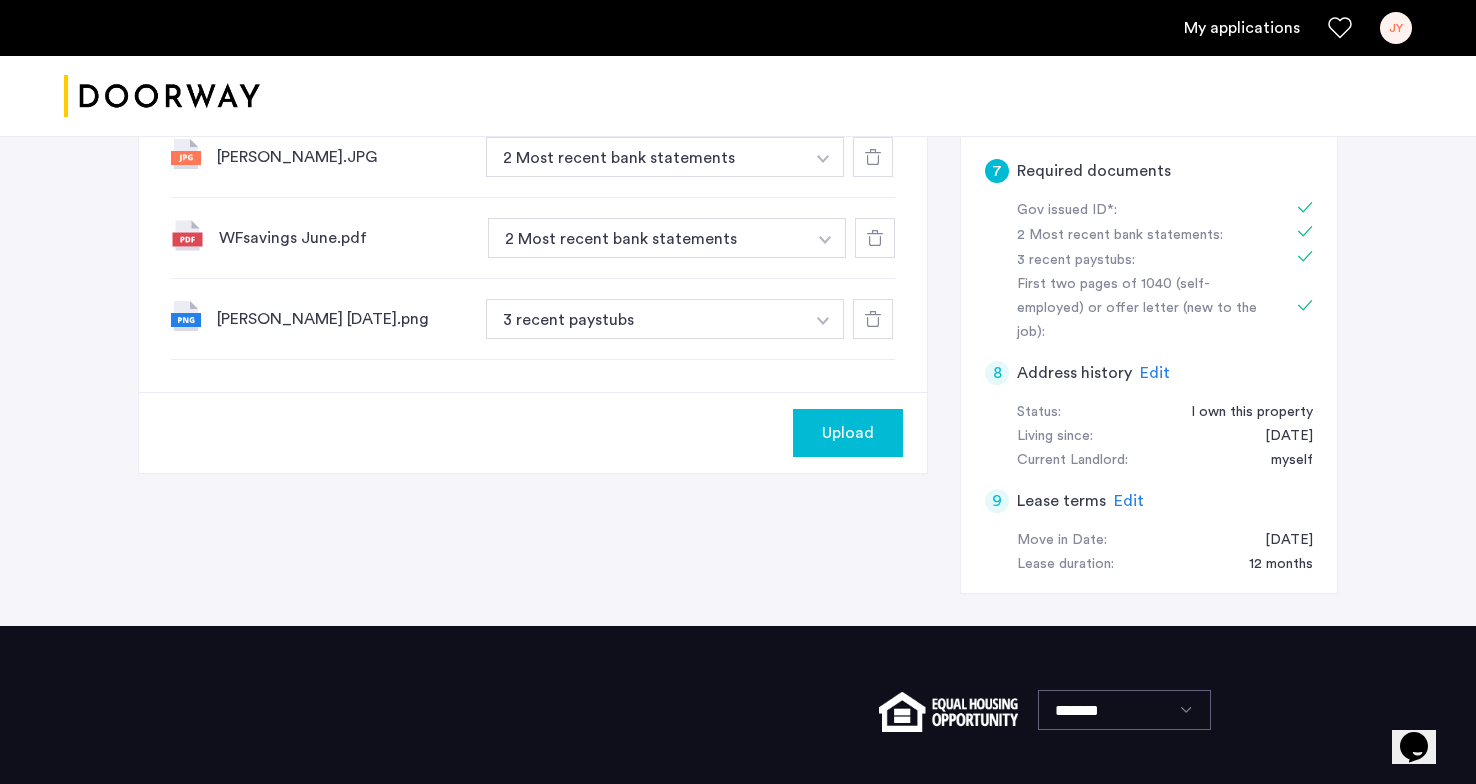 drag, startPoint x: 877, startPoint y: 324, endPoint x: 903, endPoint y: 309, distance: 30.016663 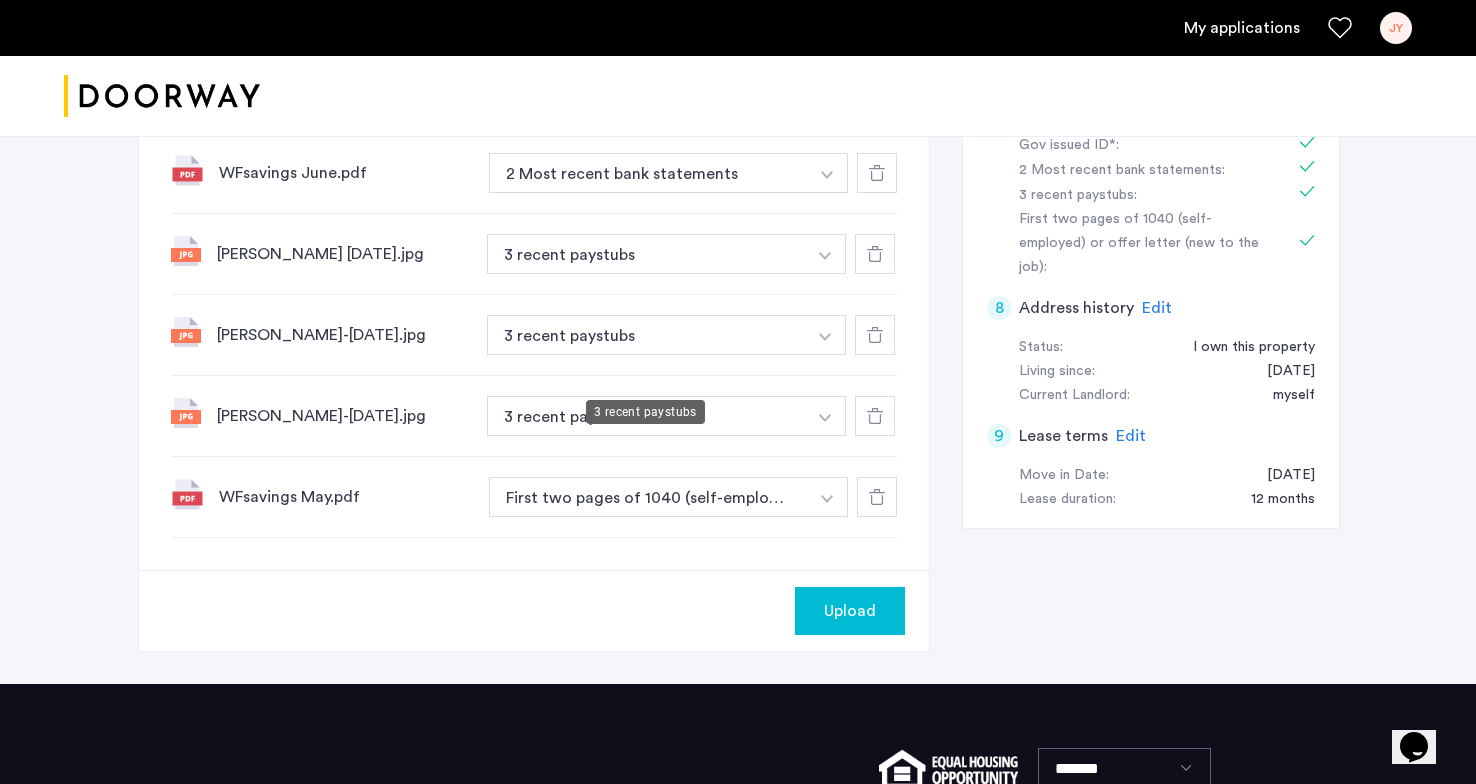 scroll, scrollTop: 956, scrollLeft: 0, axis: vertical 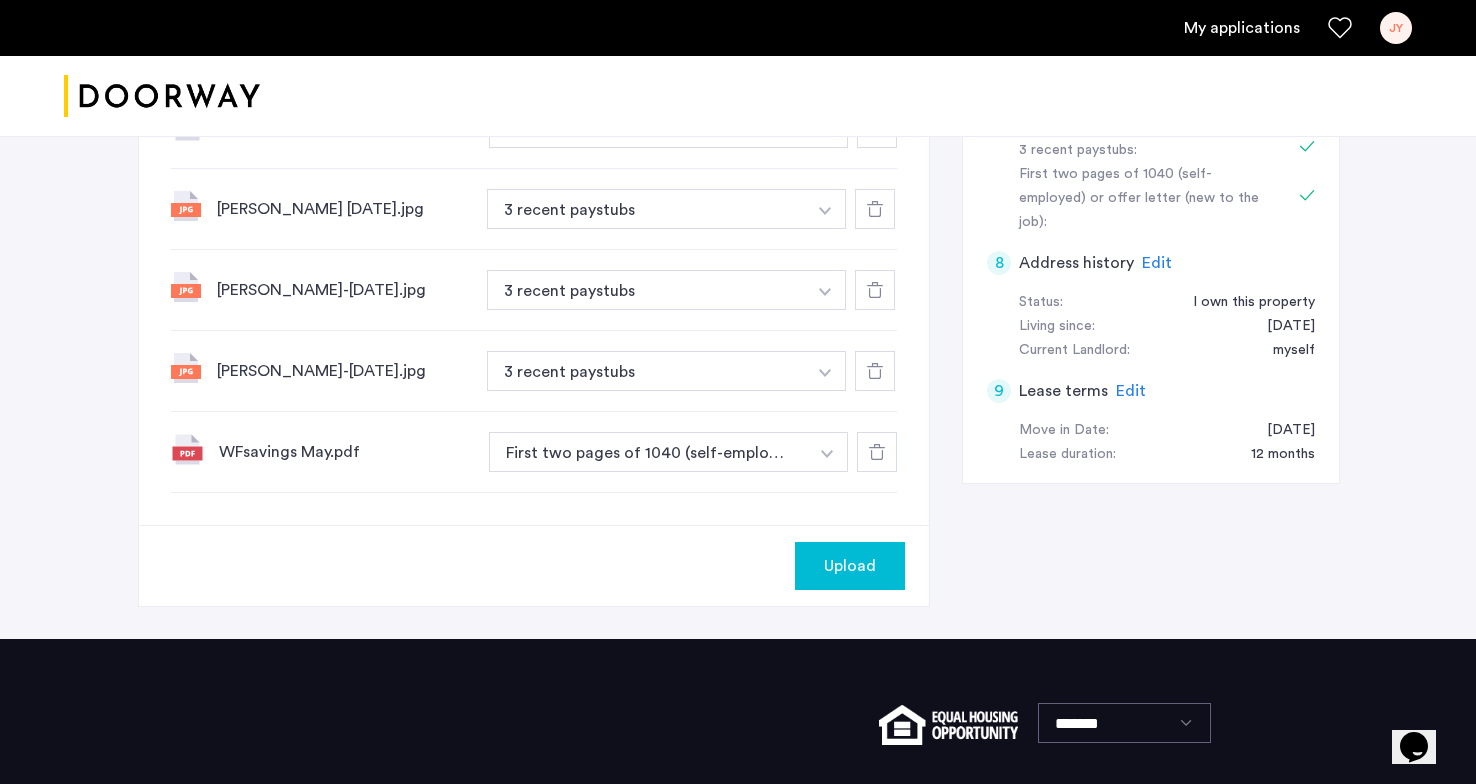 click 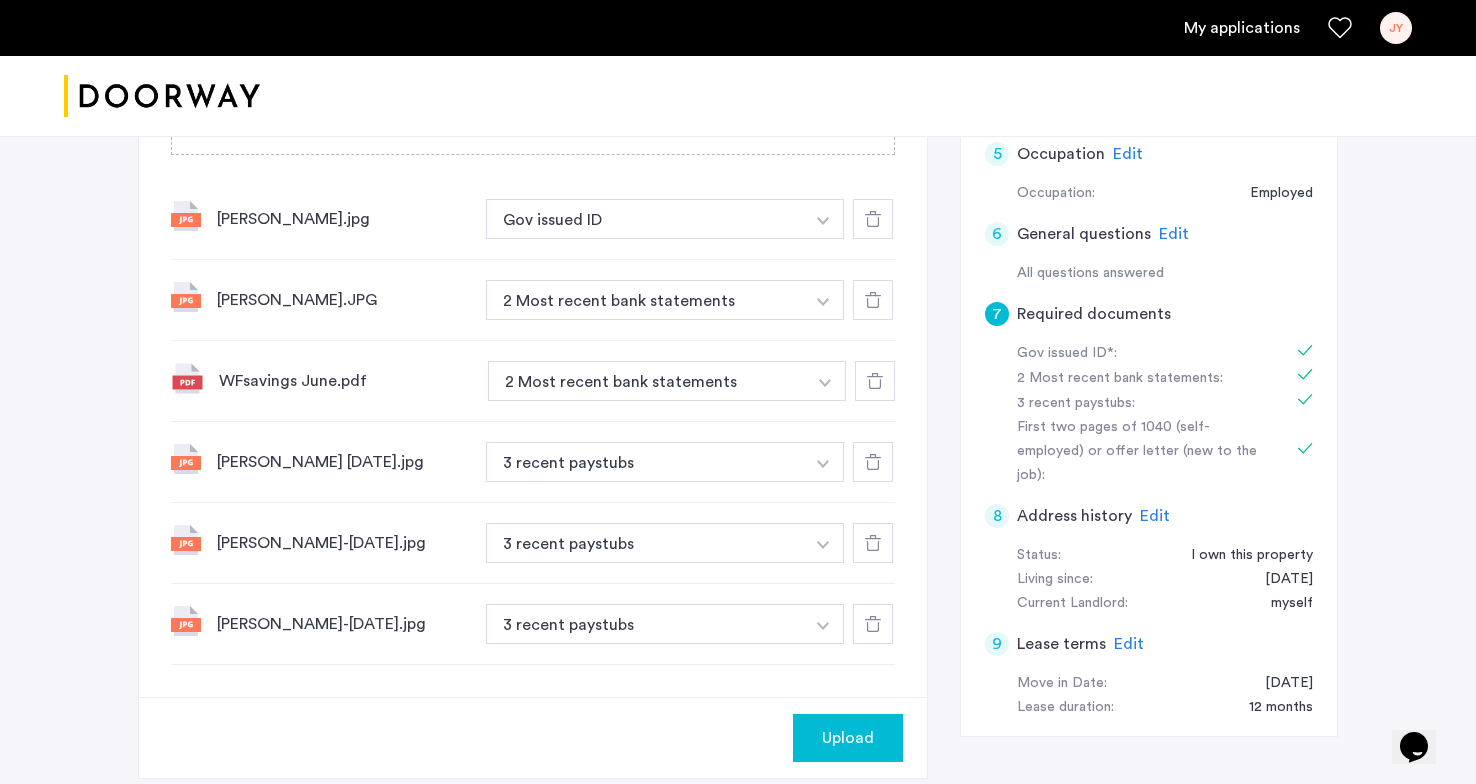 scroll, scrollTop: 540, scrollLeft: 0, axis: vertical 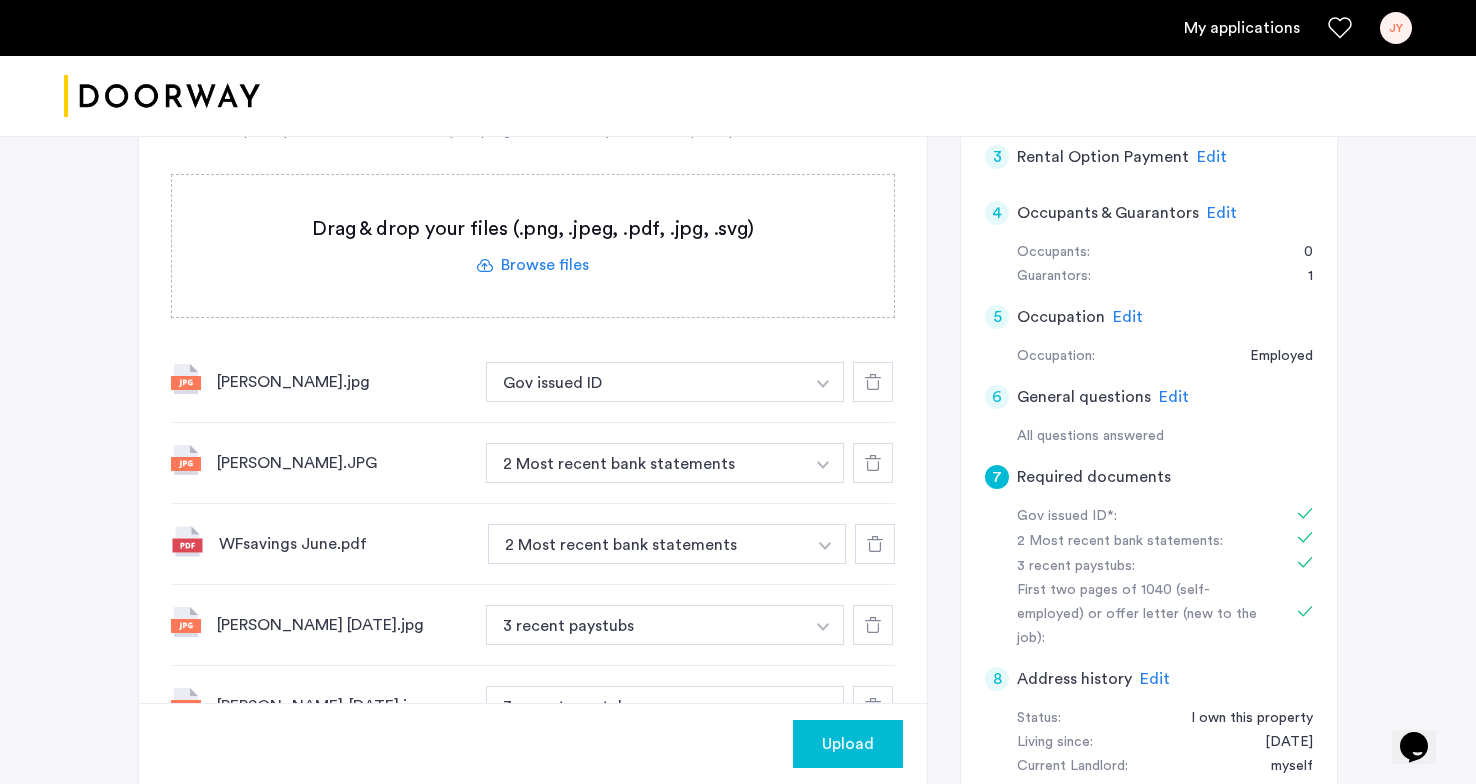 click 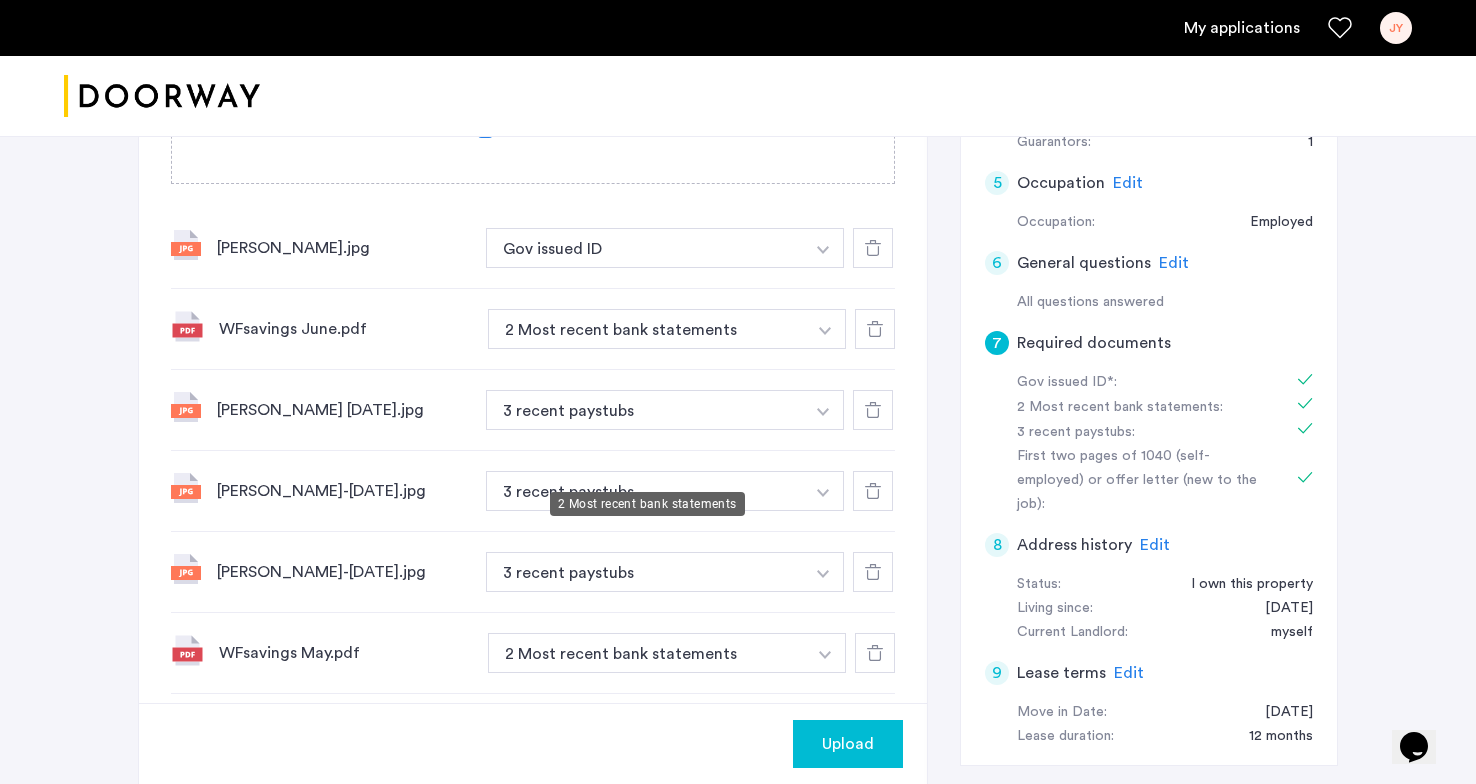 scroll, scrollTop: 783, scrollLeft: 0, axis: vertical 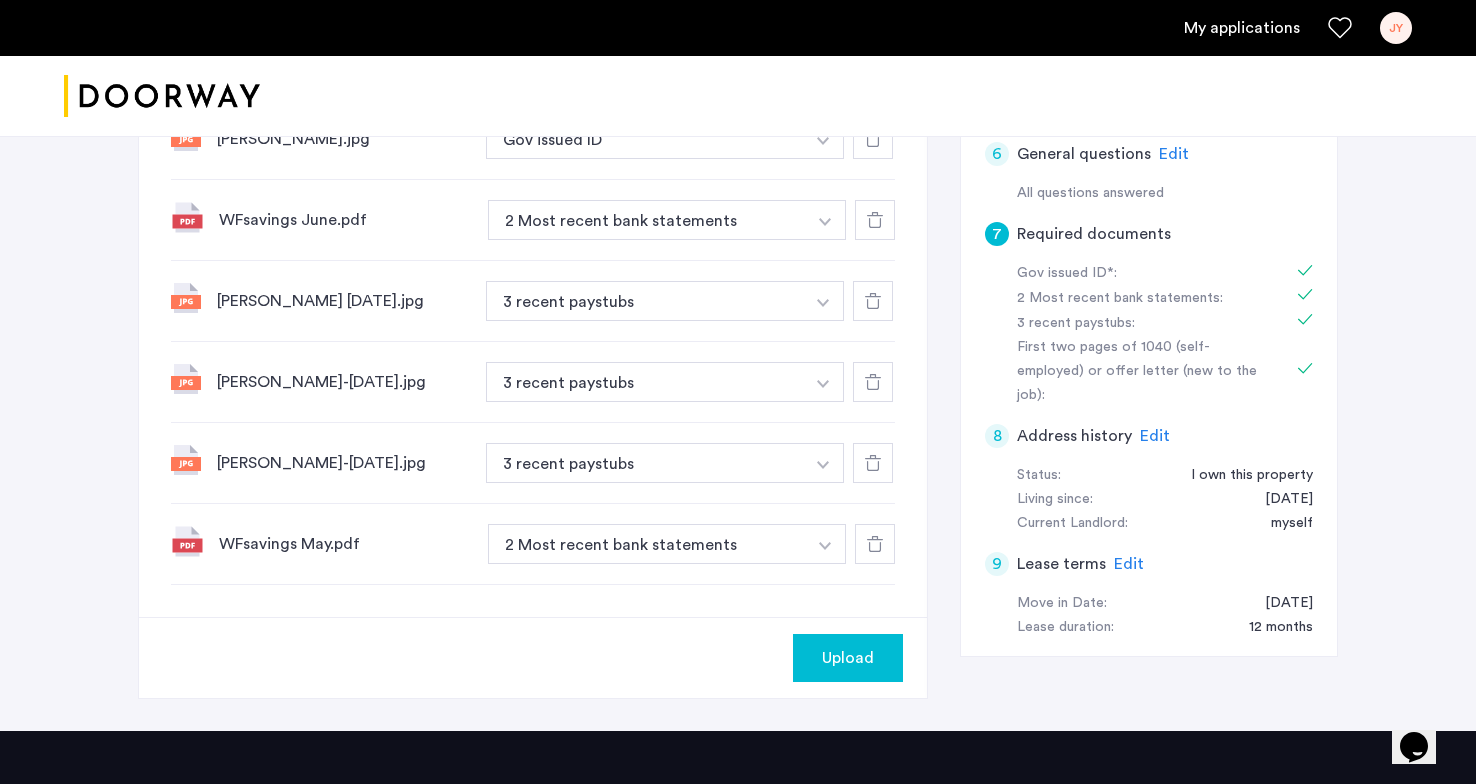 click on "Upload" 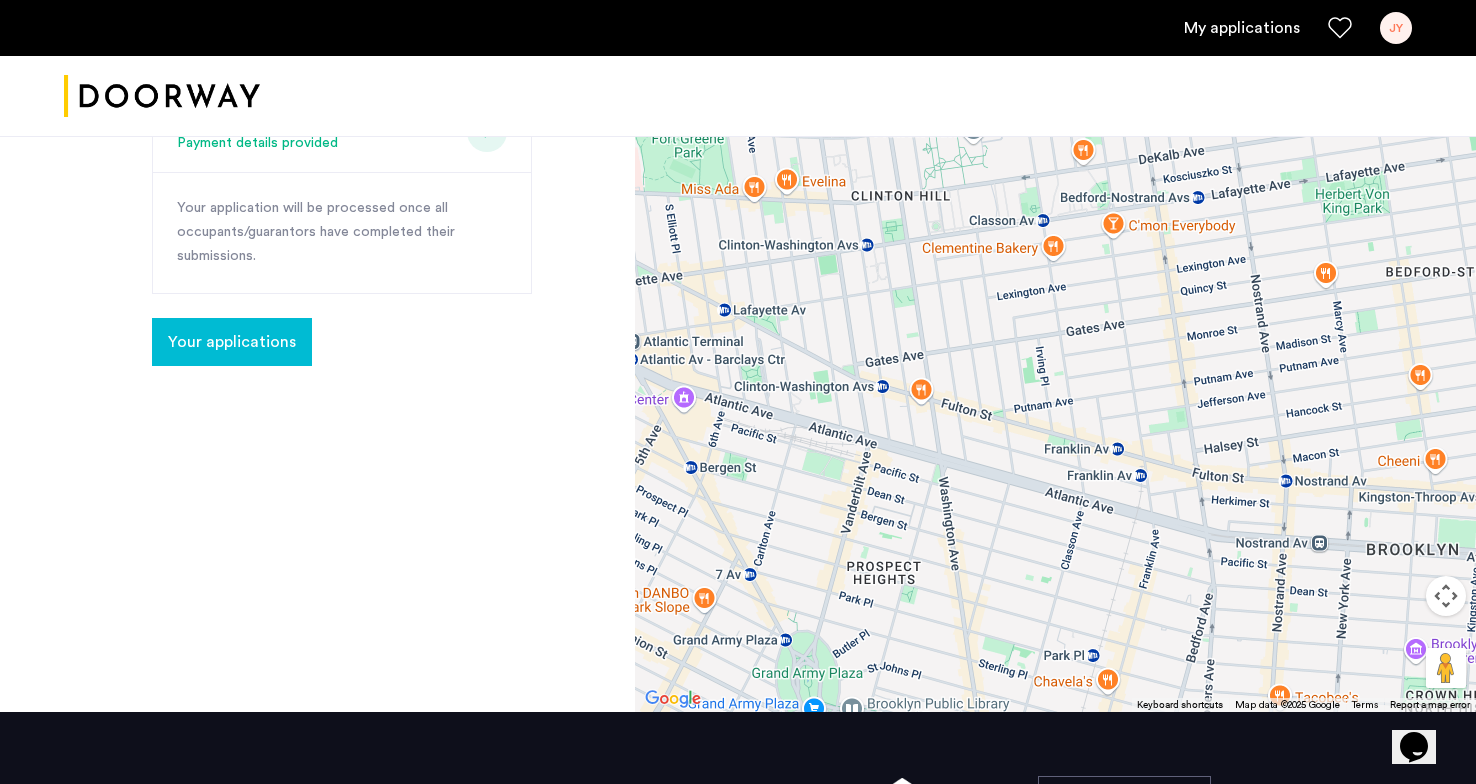 scroll, scrollTop: 359, scrollLeft: 0, axis: vertical 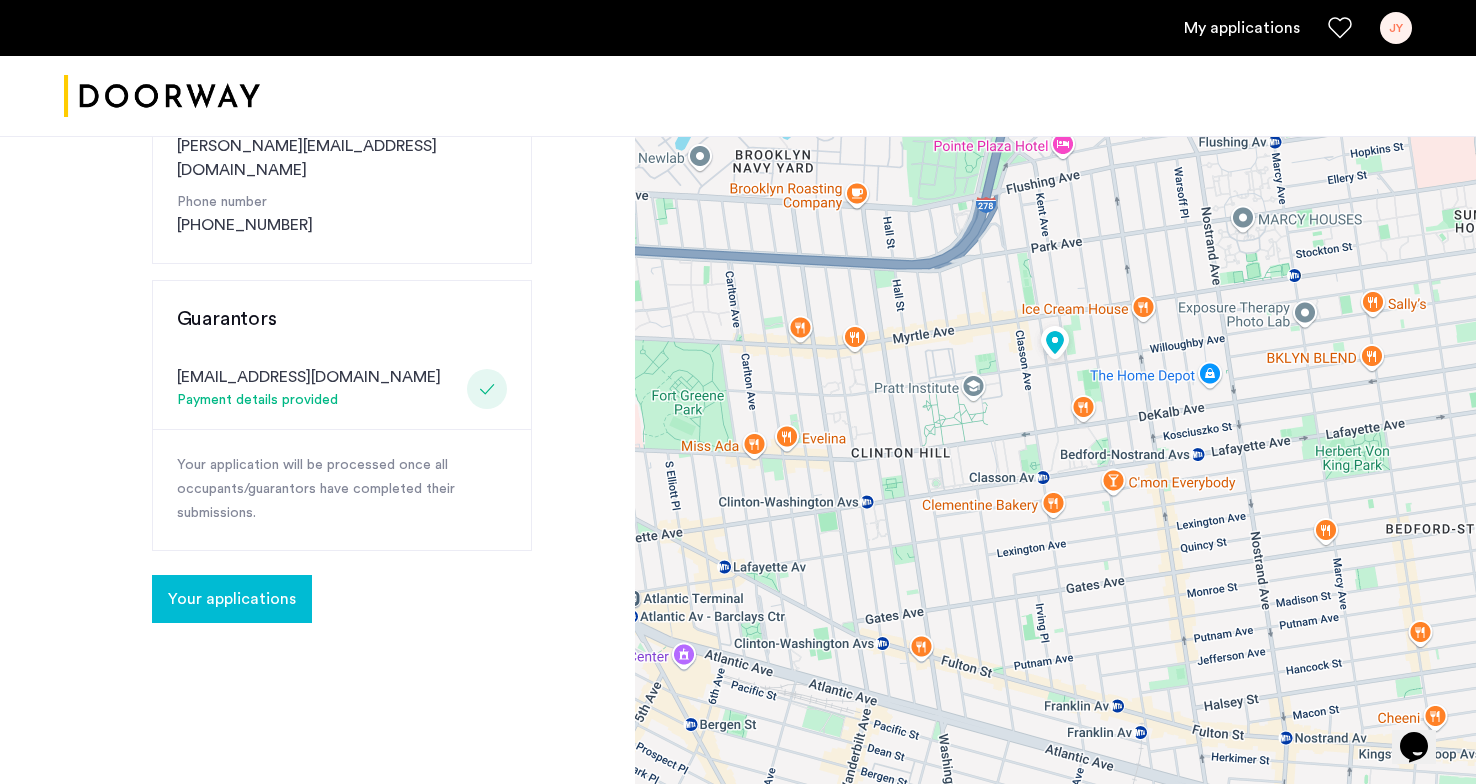 click on "Your applications" 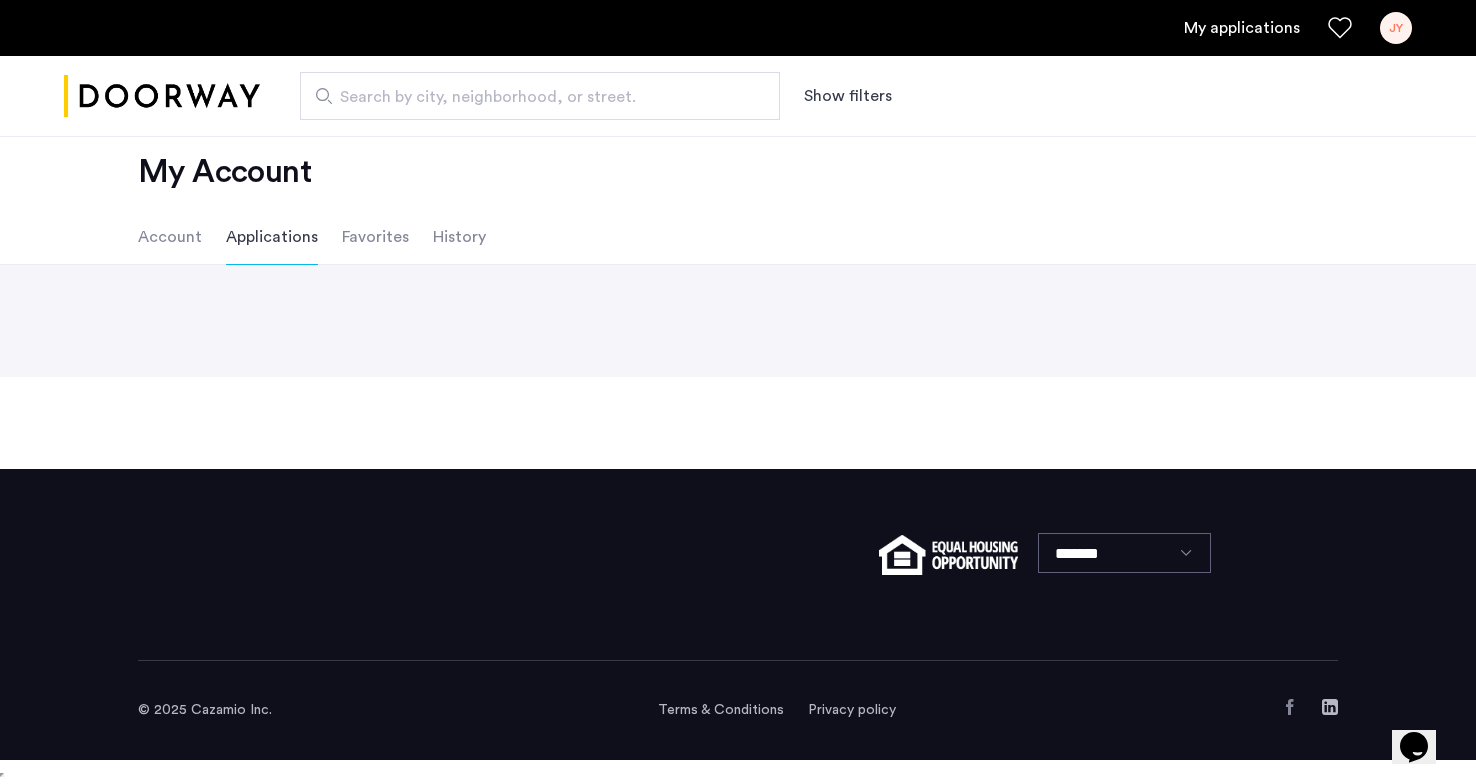scroll, scrollTop: 0, scrollLeft: 0, axis: both 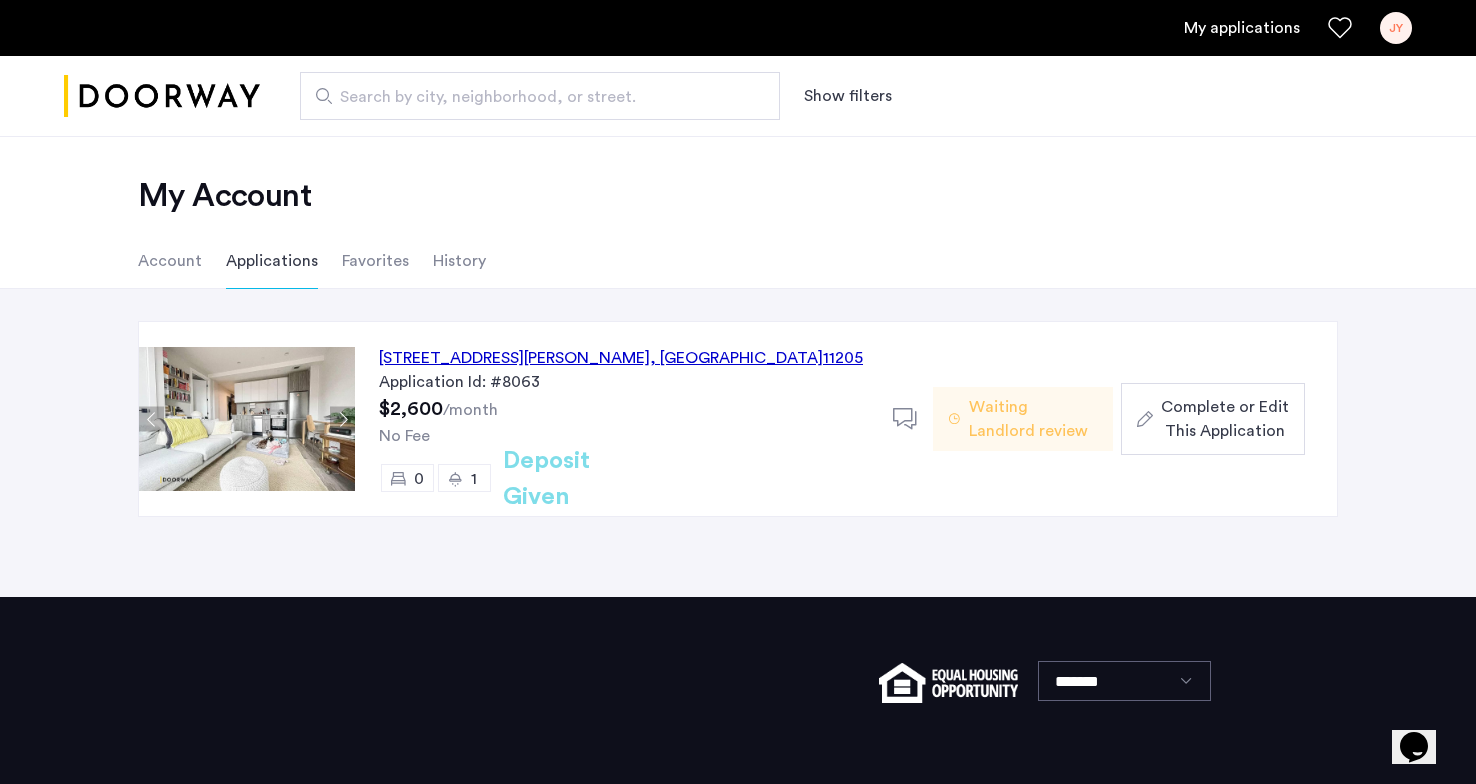 click on "Complete or Edit This Application" 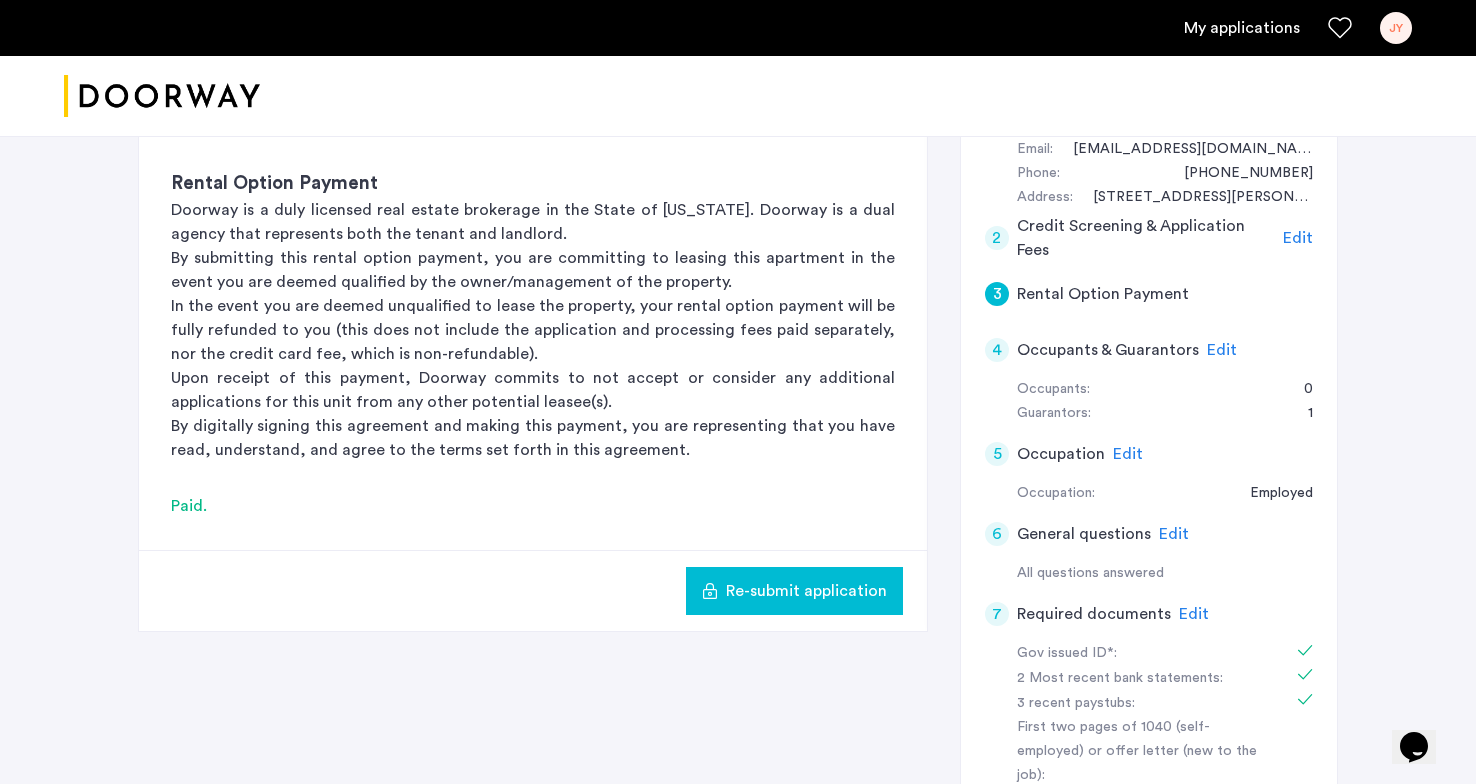 scroll, scrollTop: 632, scrollLeft: 0, axis: vertical 